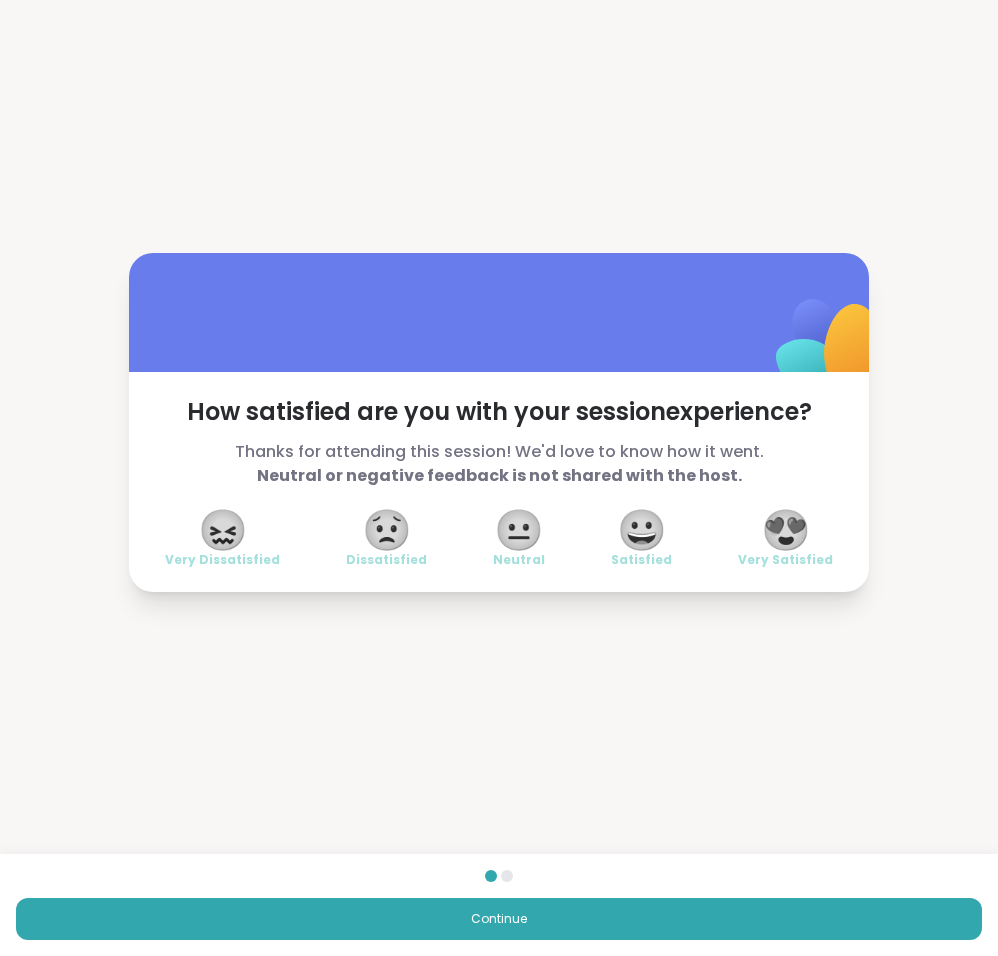 scroll, scrollTop: 0, scrollLeft: 0, axis: both 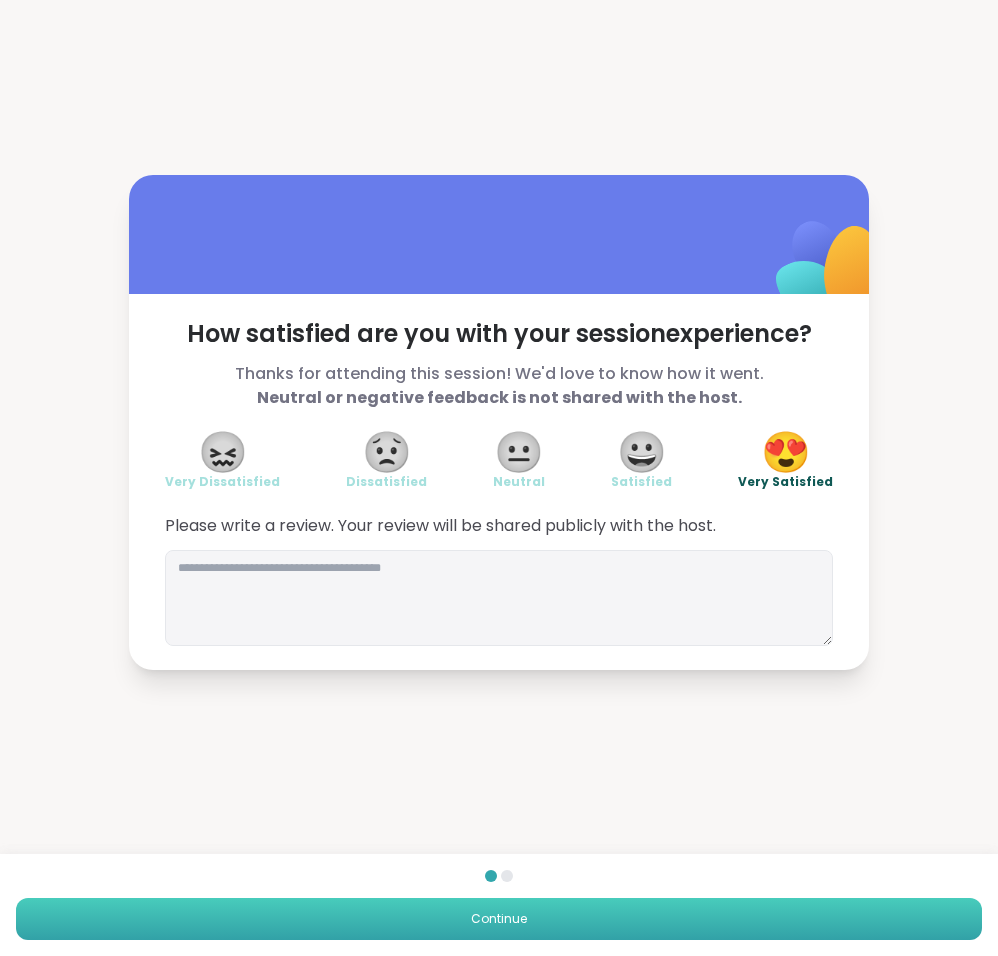 click on "Continue" at bounding box center [499, 919] 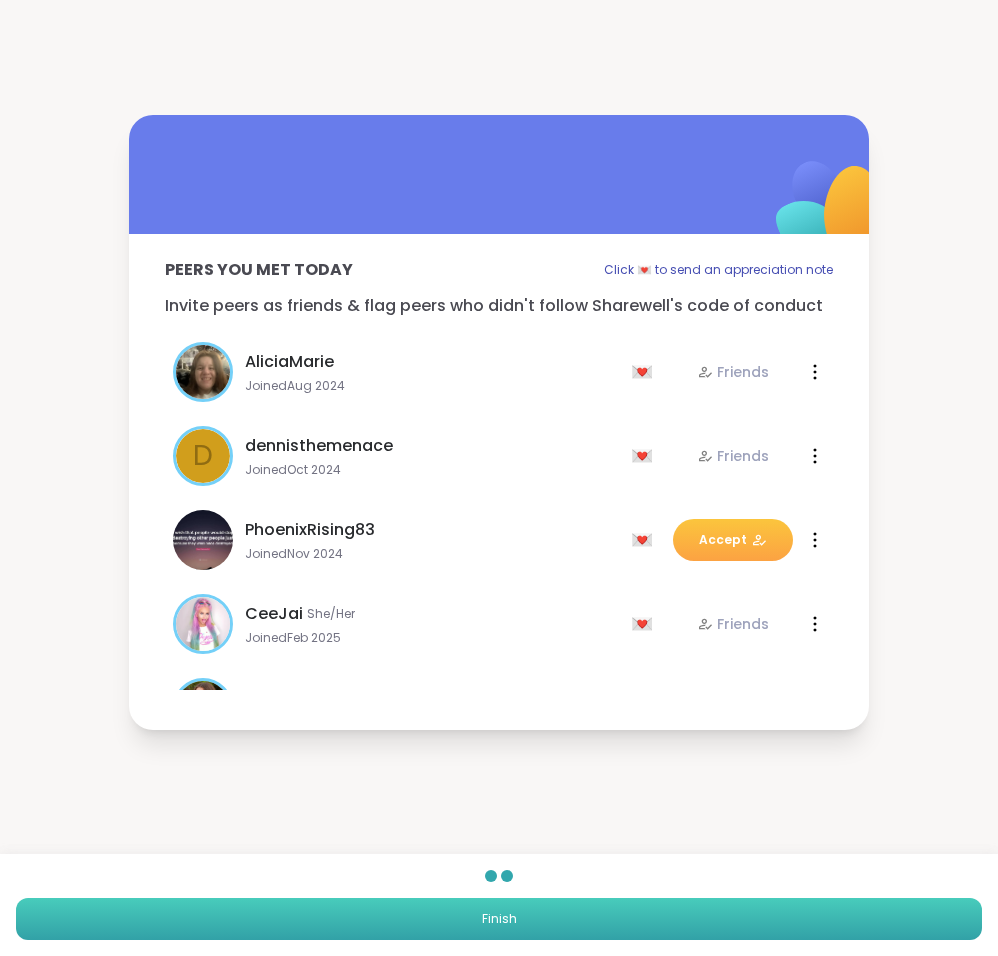click on "Finish" at bounding box center (499, 919) 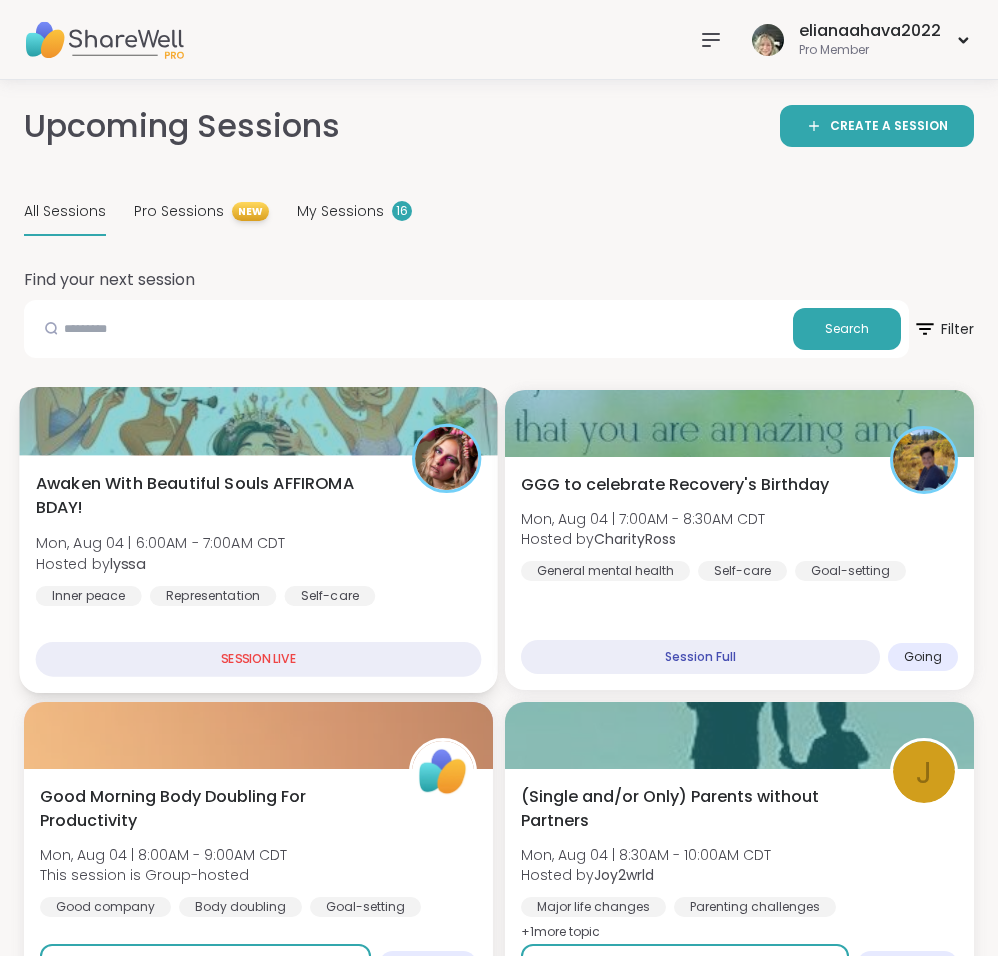 click on "Awaken With Beautiful Souls AFFIROMA BDAY! Mon, [MONTH] 04 | 6:00AM - 7:00AM CDT Hosted by [NAME] Inner peace Representation Self-care" at bounding box center (259, 538) 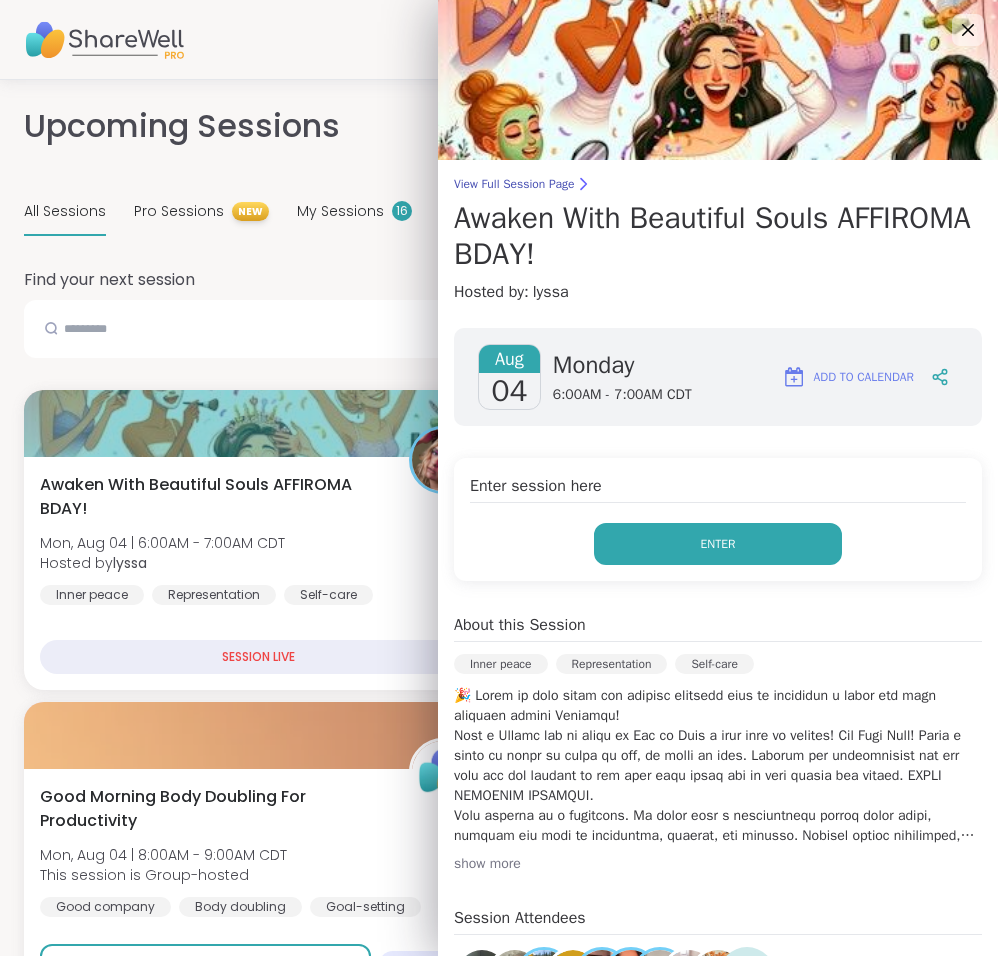 click on "Enter" at bounding box center [718, 544] 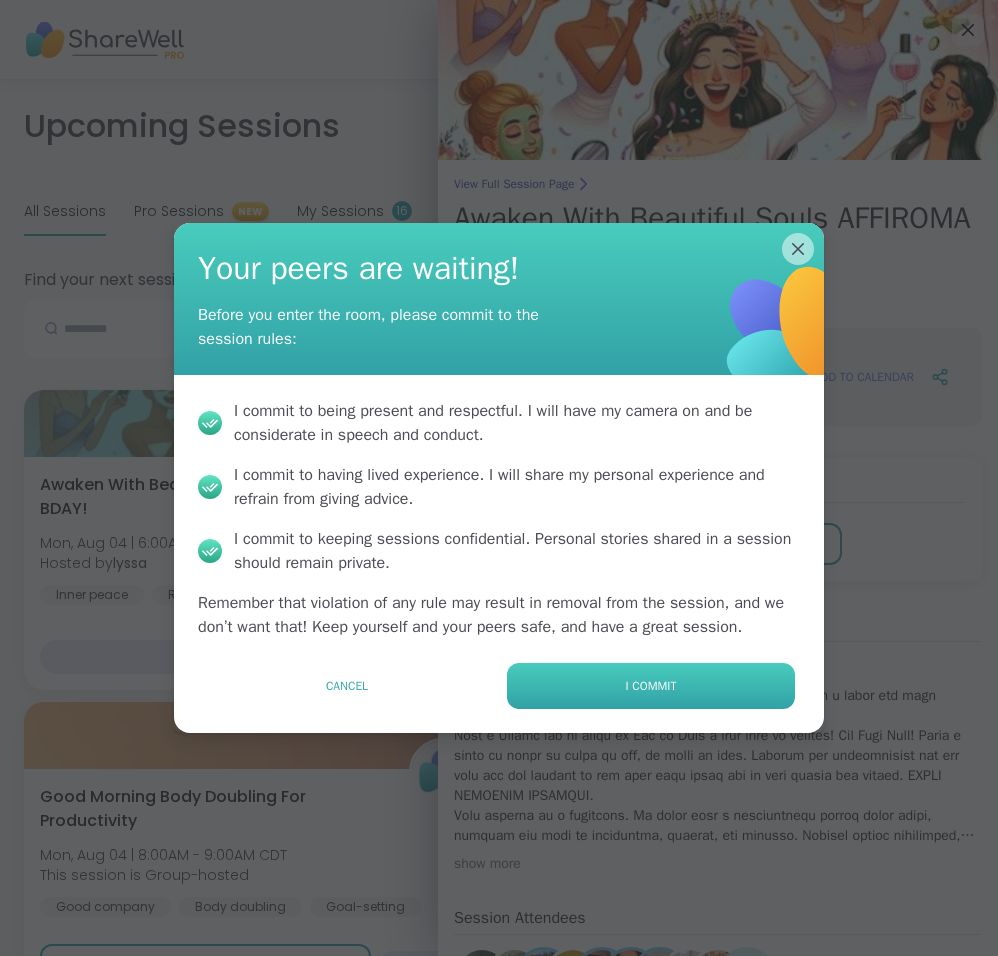 click on "I commit" at bounding box center [651, 686] 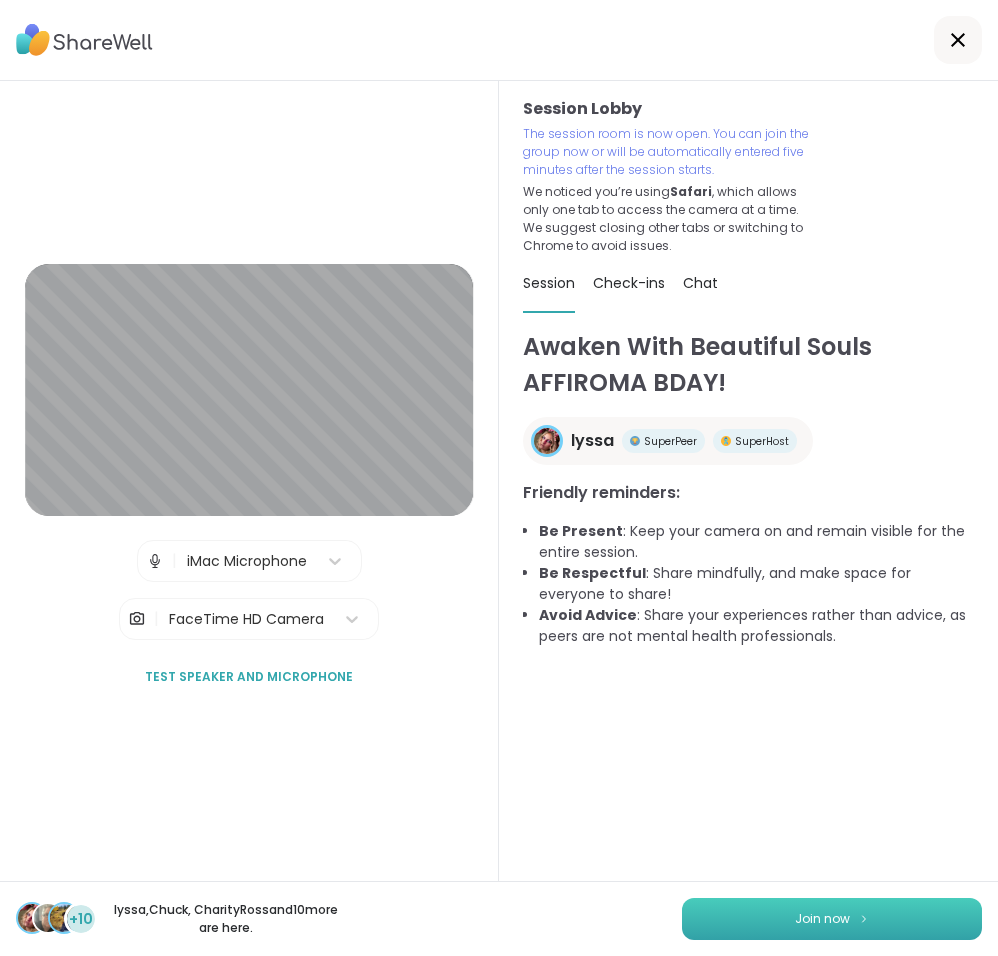 click on "Join now" at bounding box center (832, 919) 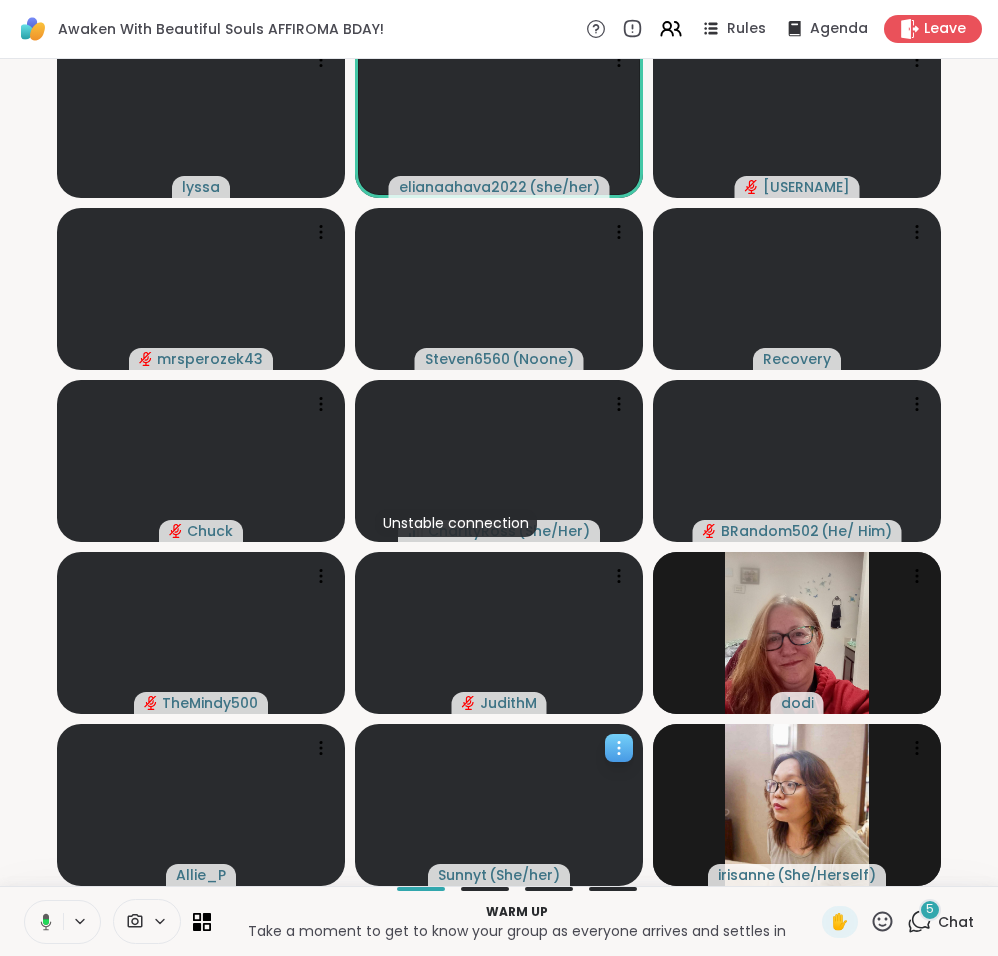 scroll, scrollTop: 12, scrollLeft: 0, axis: vertical 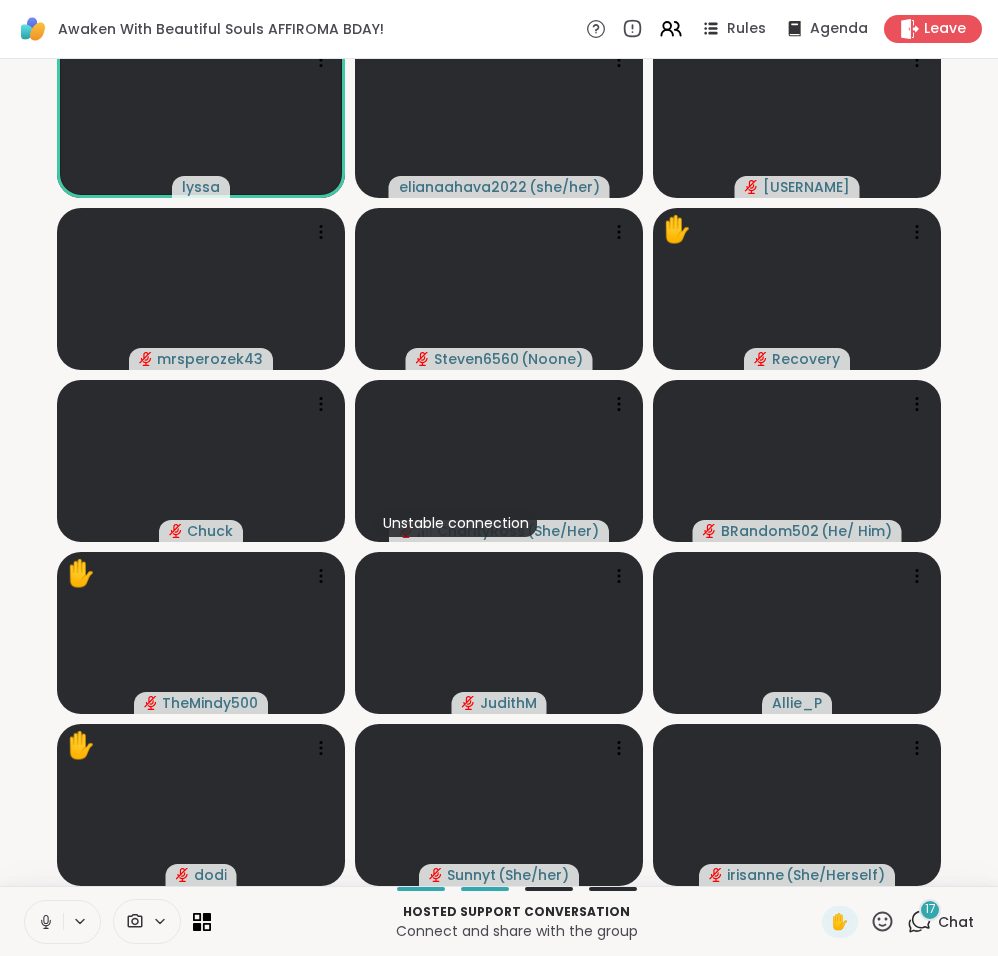 click 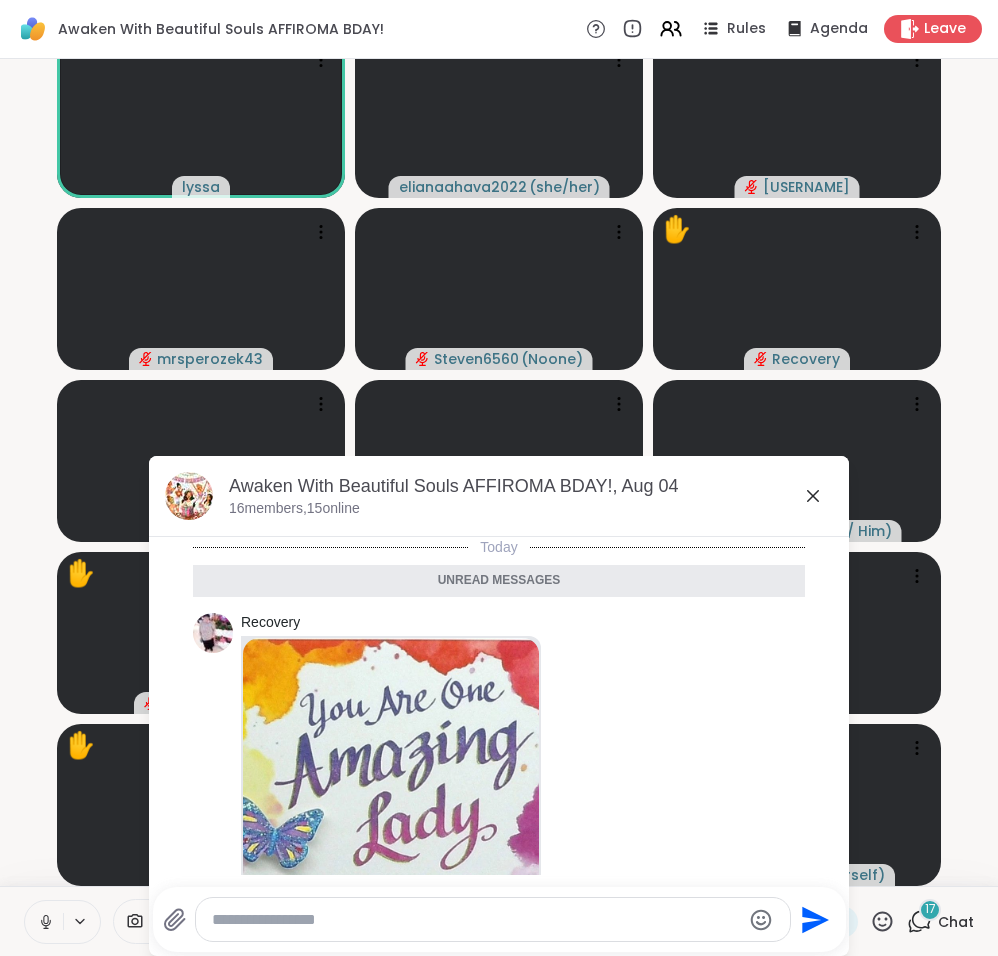 scroll, scrollTop: 3294, scrollLeft: 0, axis: vertical 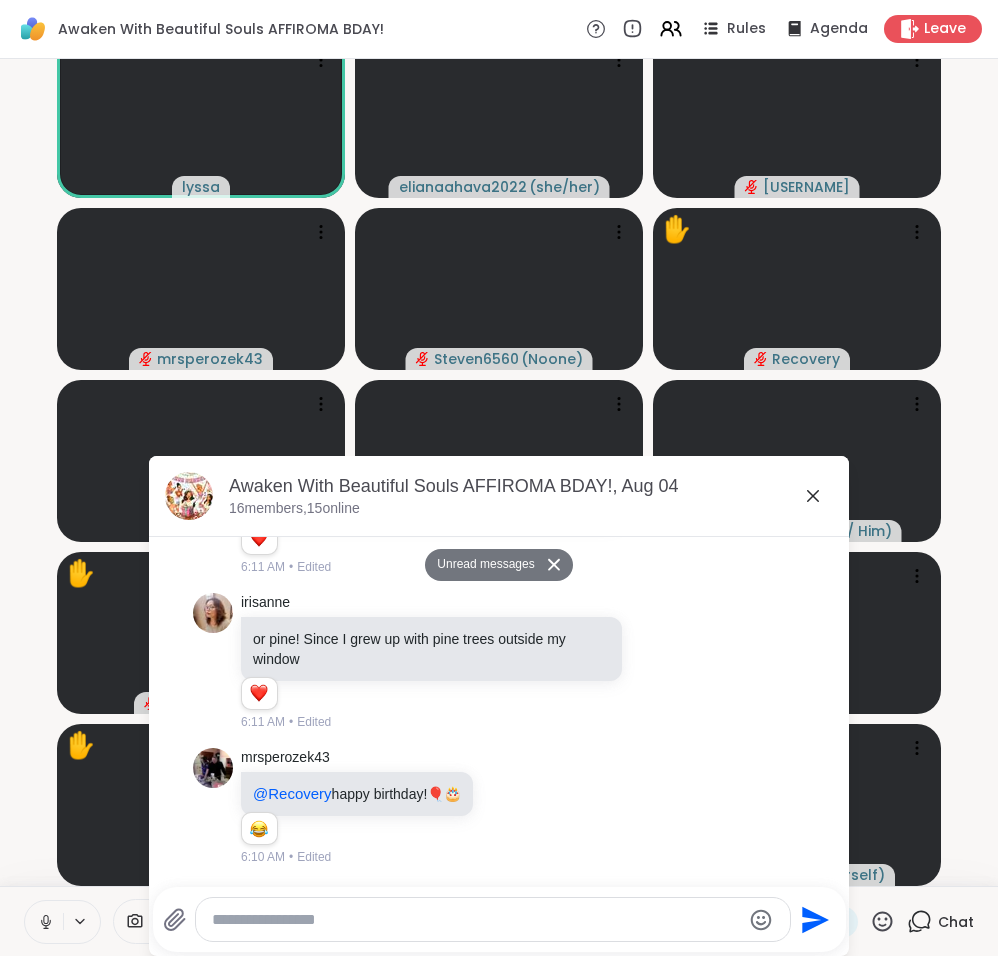 click at bounding box center (476, 920) 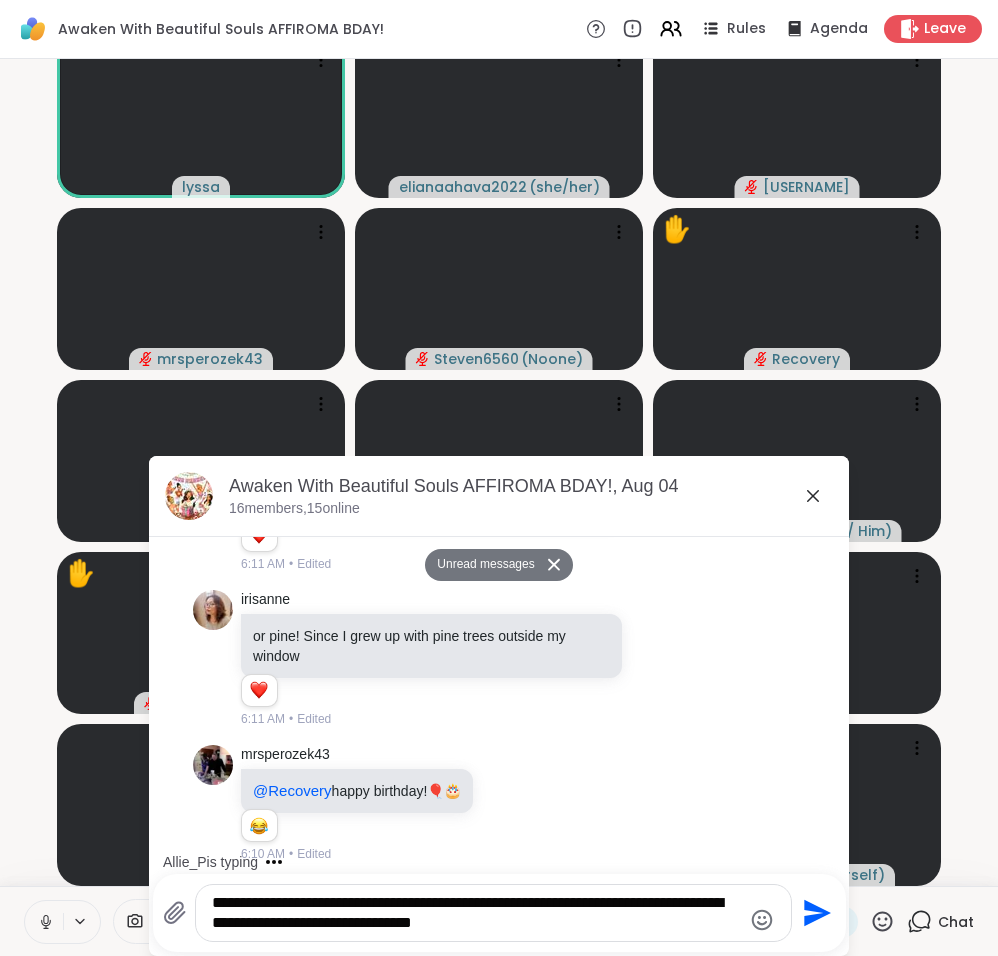 type on "**********" 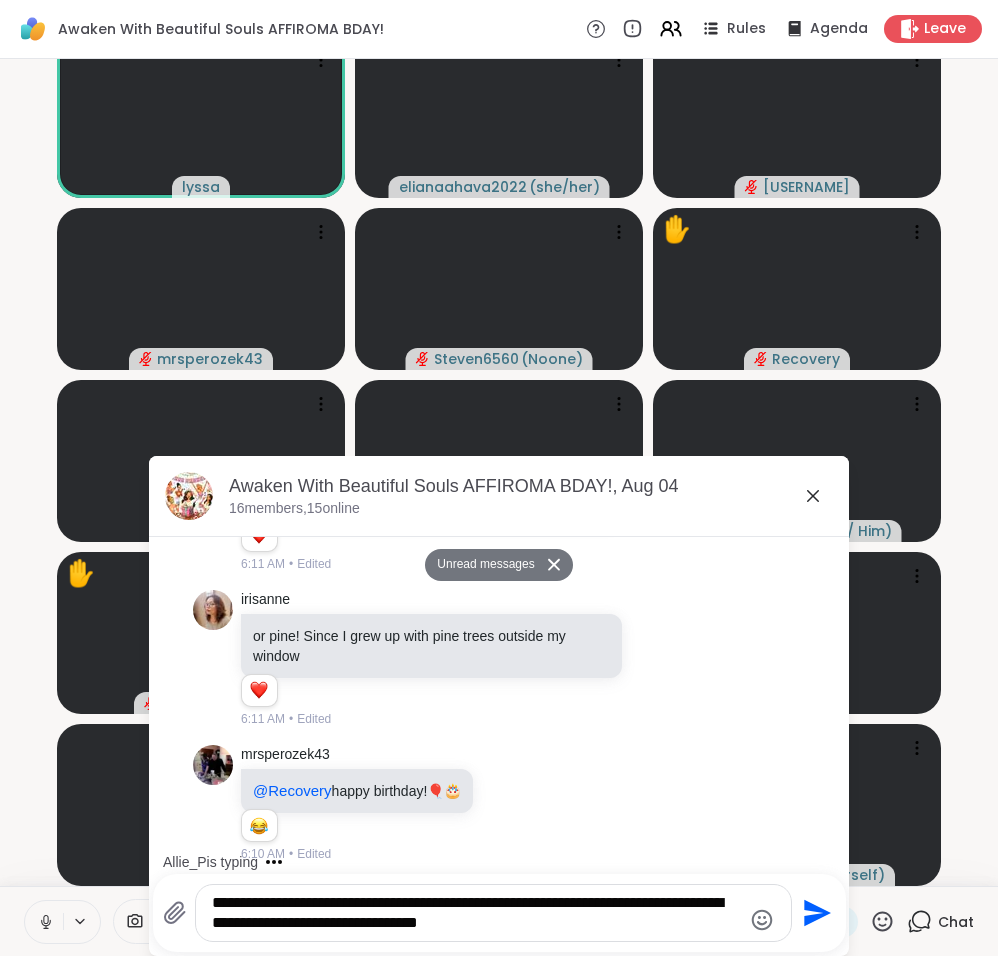 type 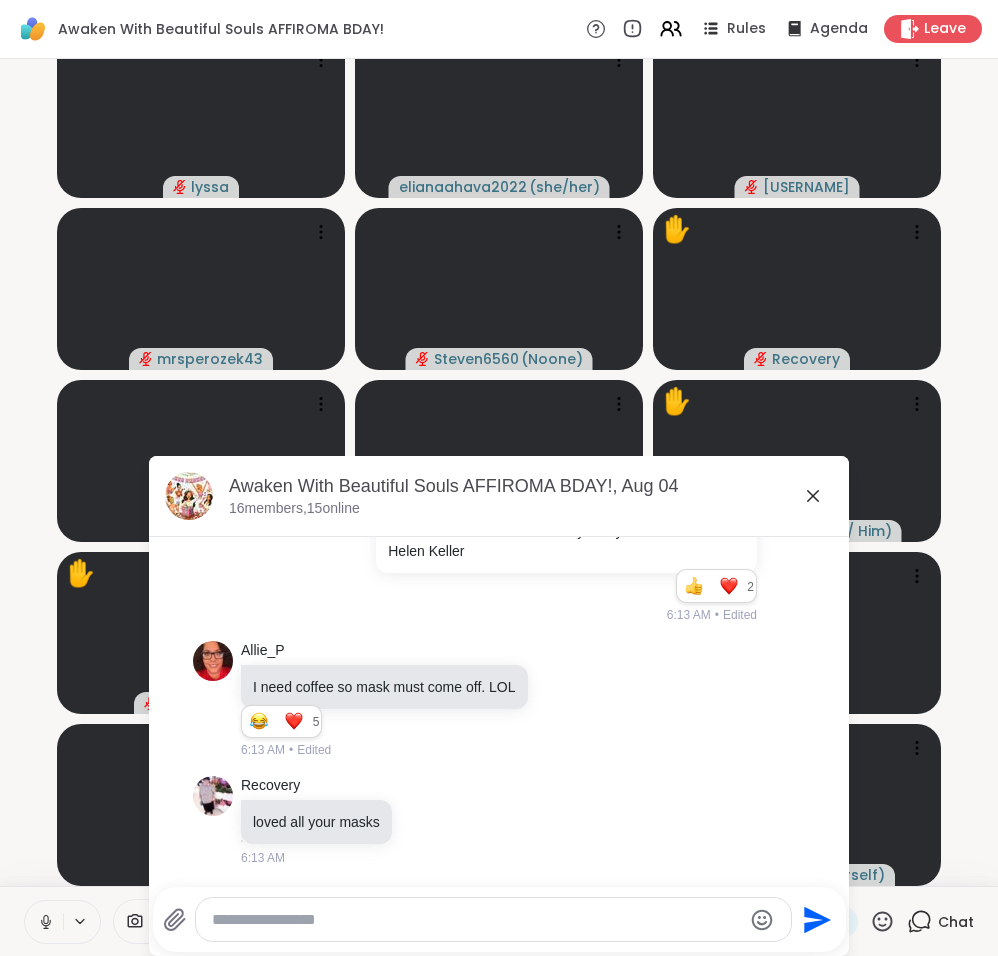 scroll, scrollTop: 3689, scrollLeft: 0, axis: vertical 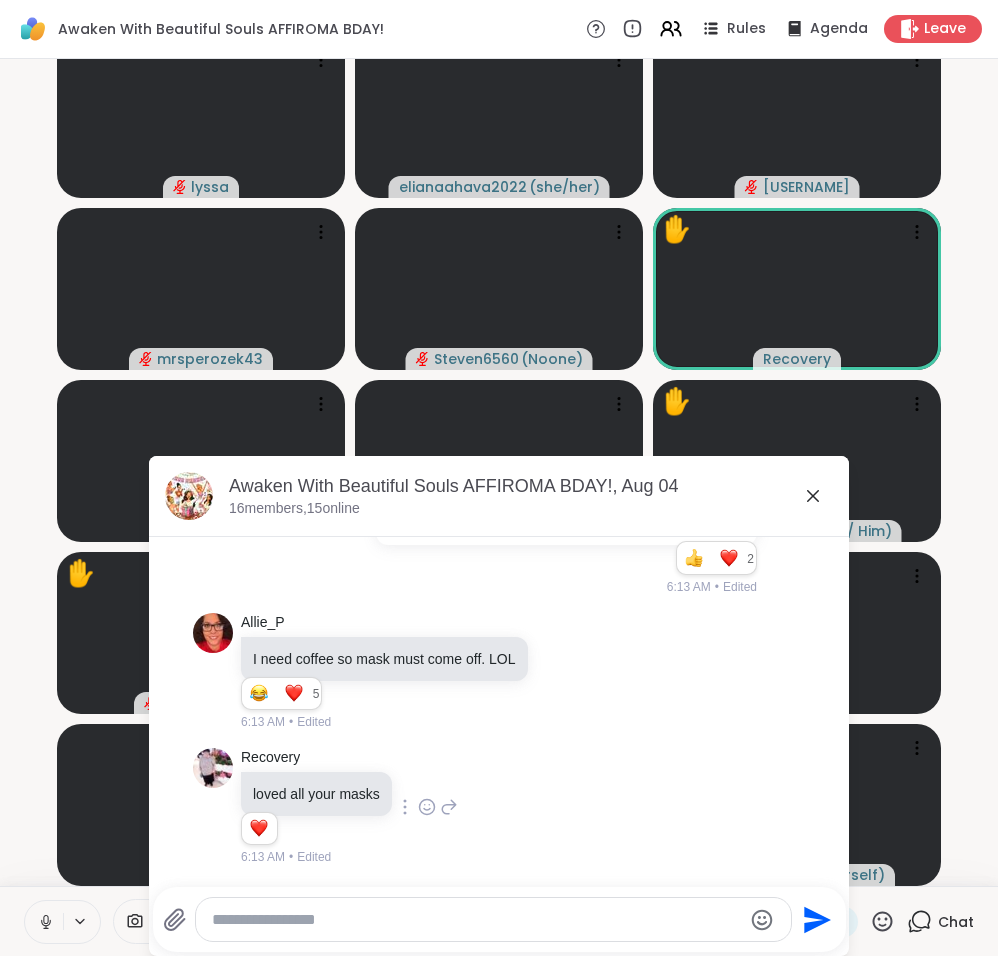 click 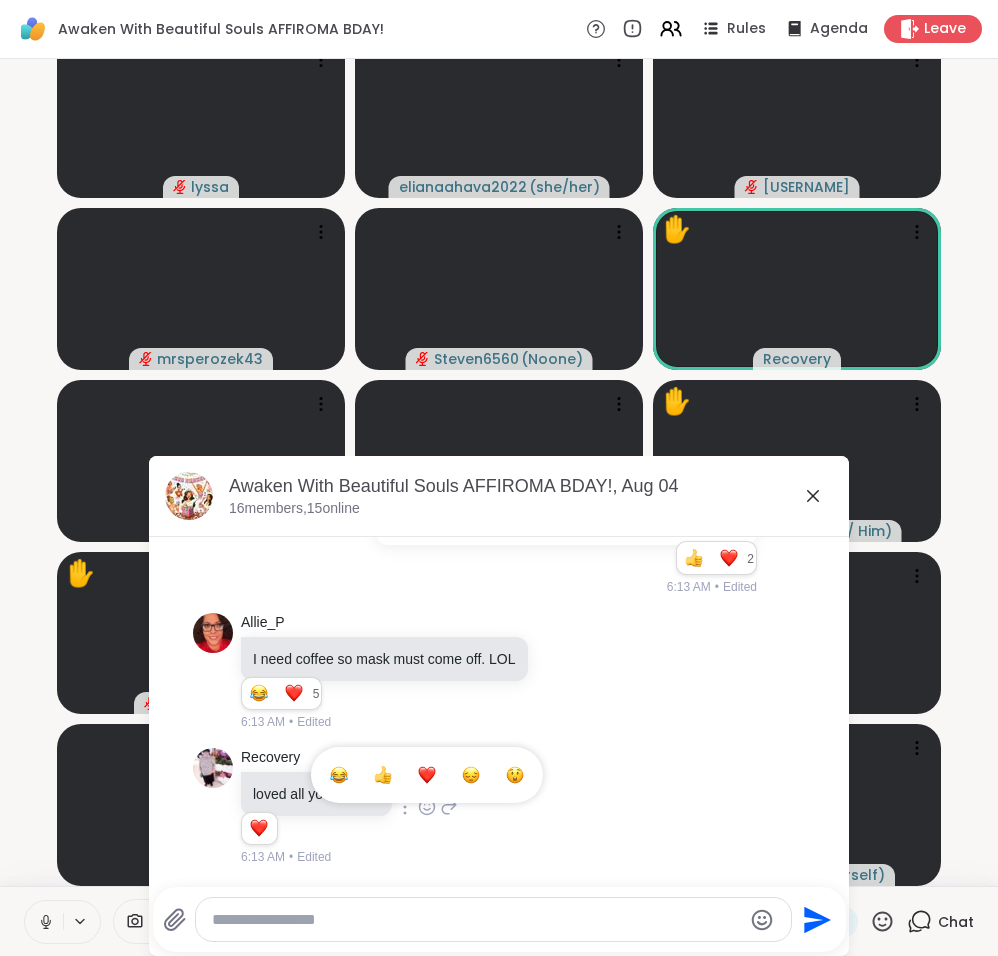 click at bounding box center (427, 775) 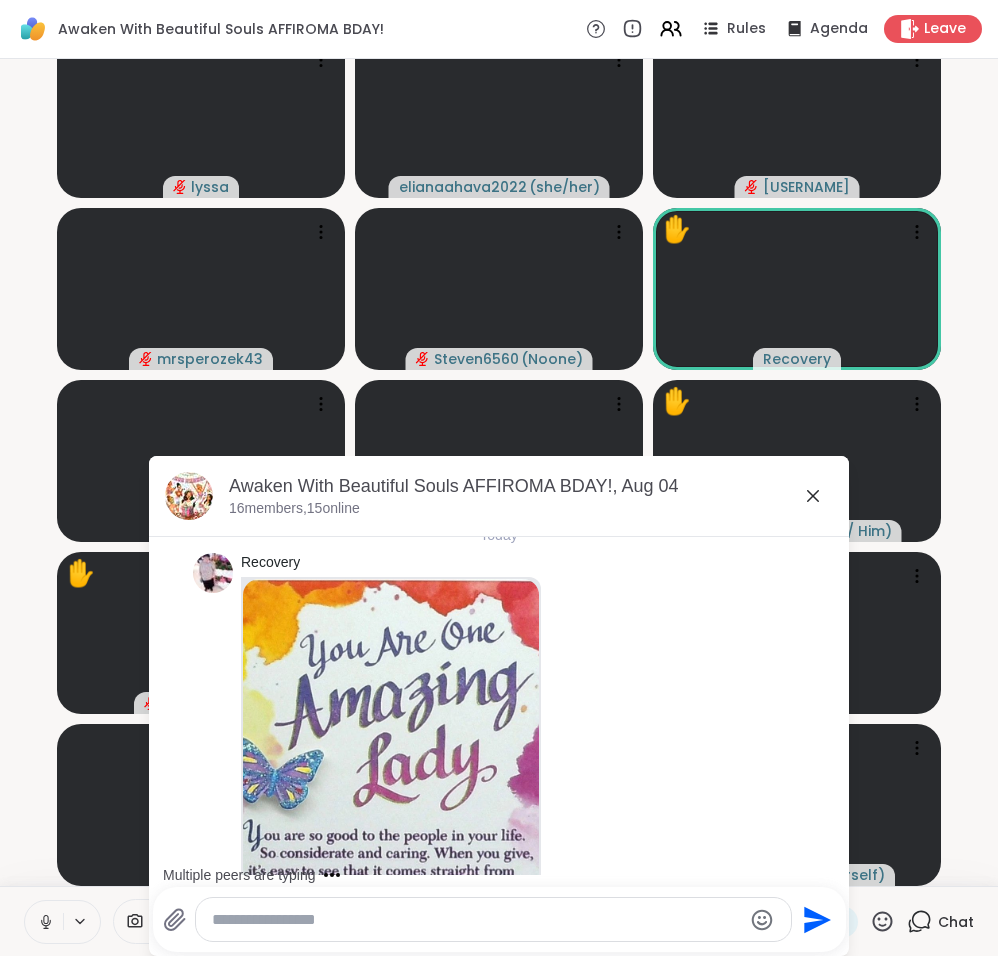 scroll, scrollTop: 0, scrollLeft: 0, axis: both 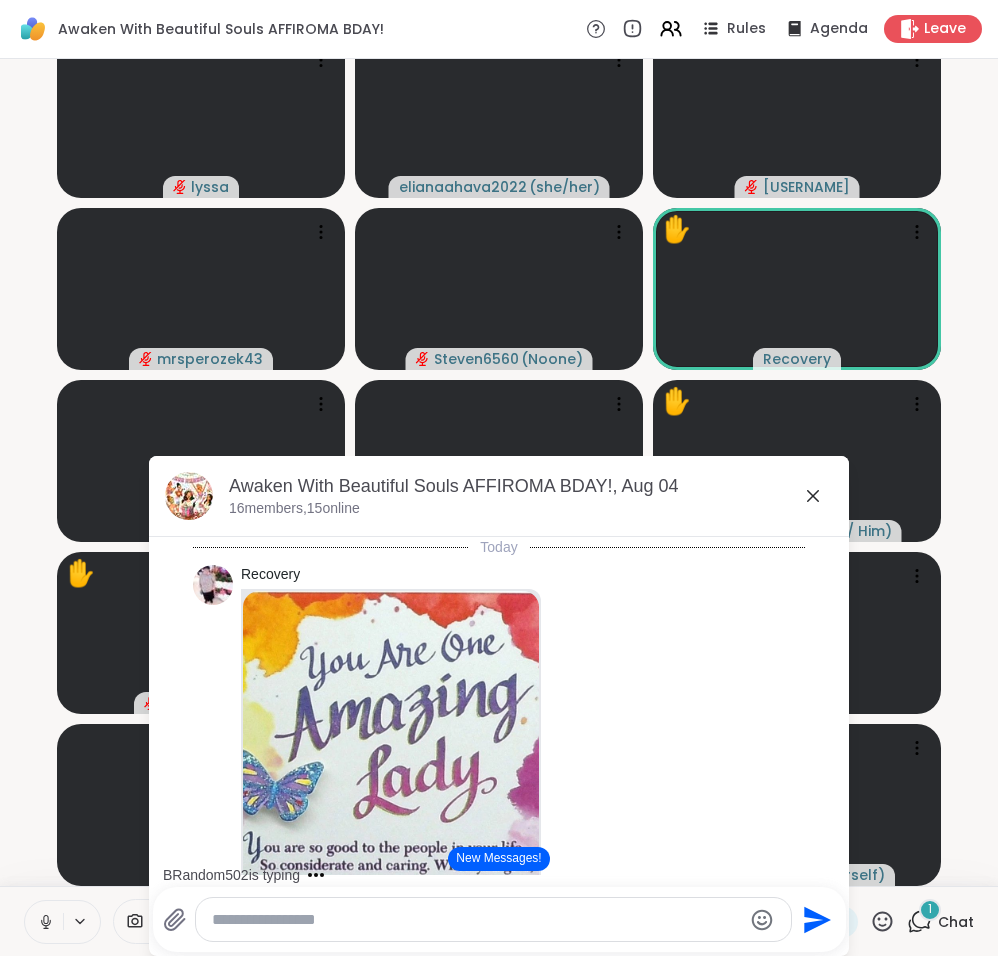 click 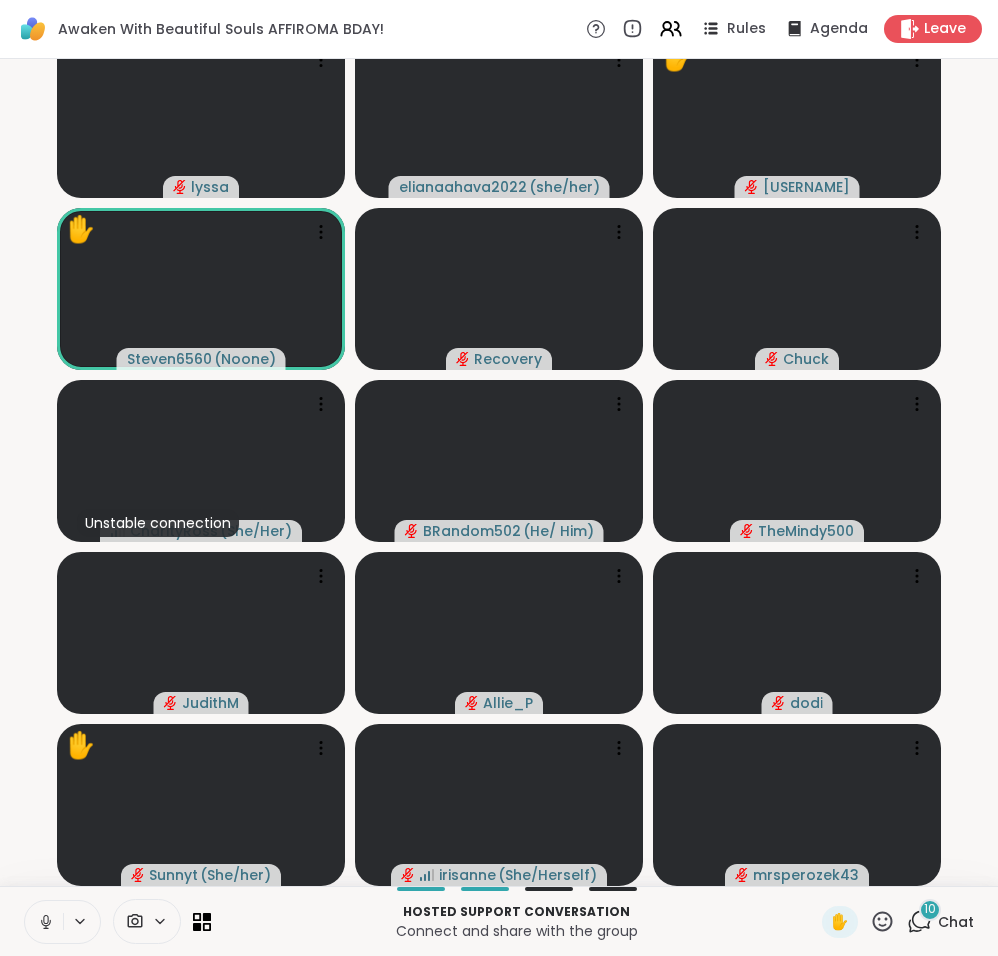 click 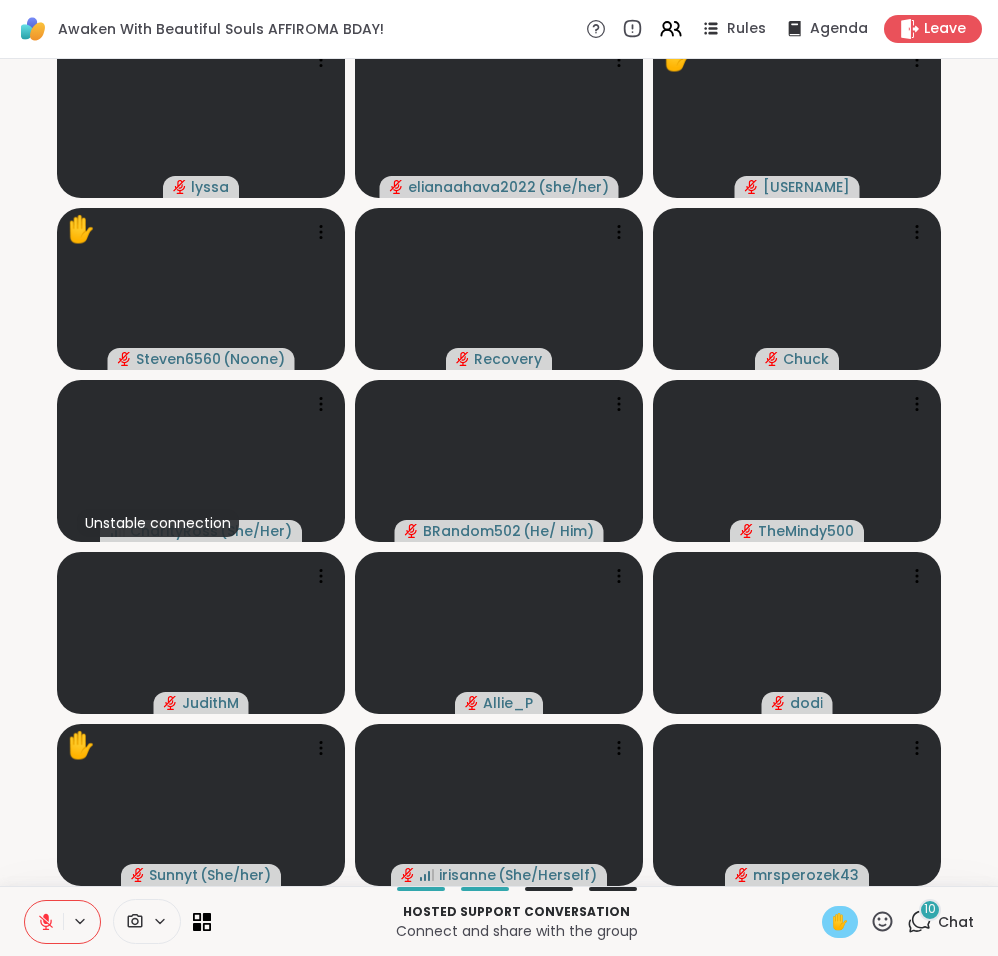 click on "✋" at bounding box center [840, 922] 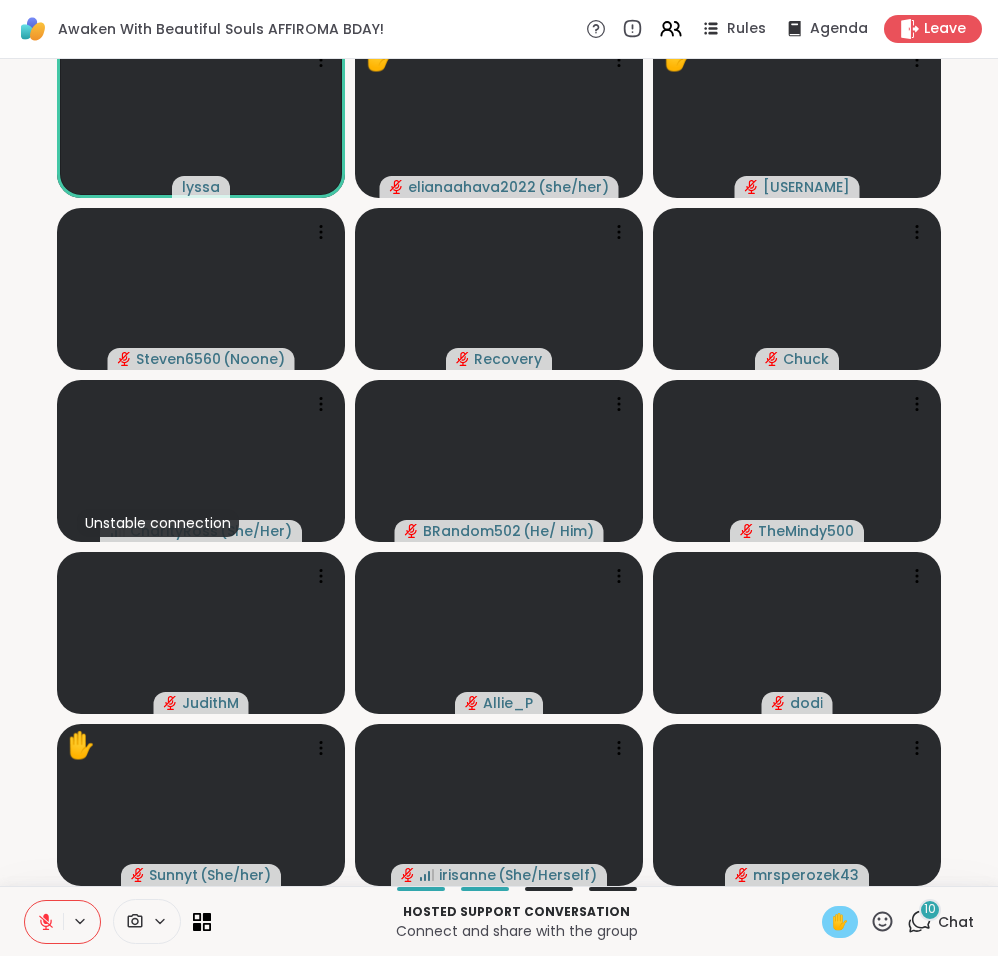 click on "✋" at bounding box center [840, 922] 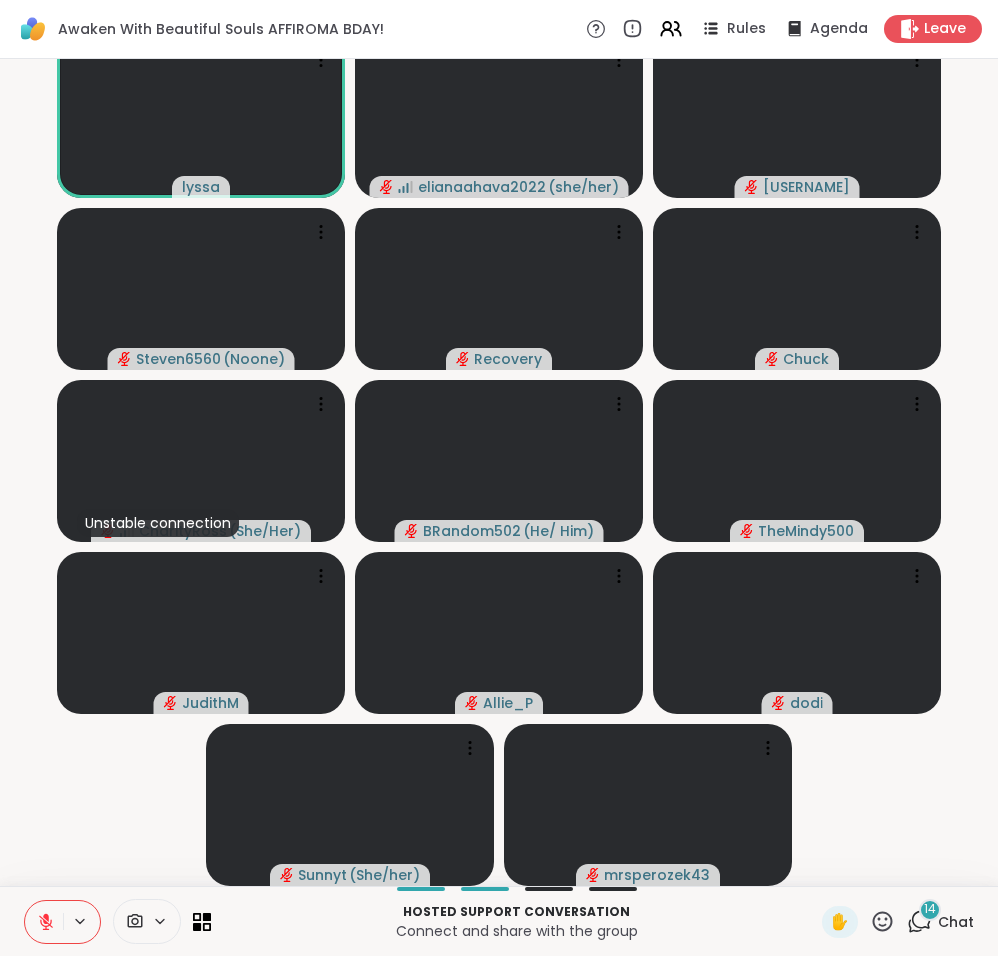 click 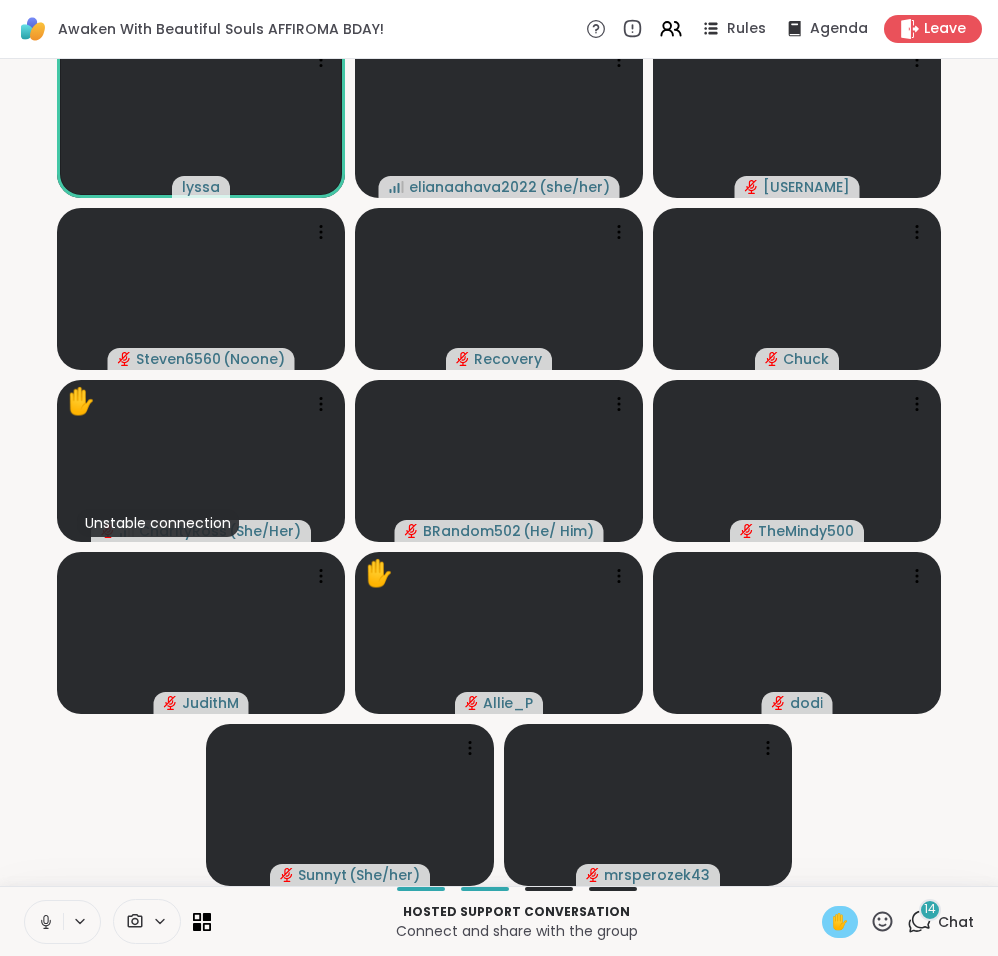 click on "✋" at bounding box center (840, 922) 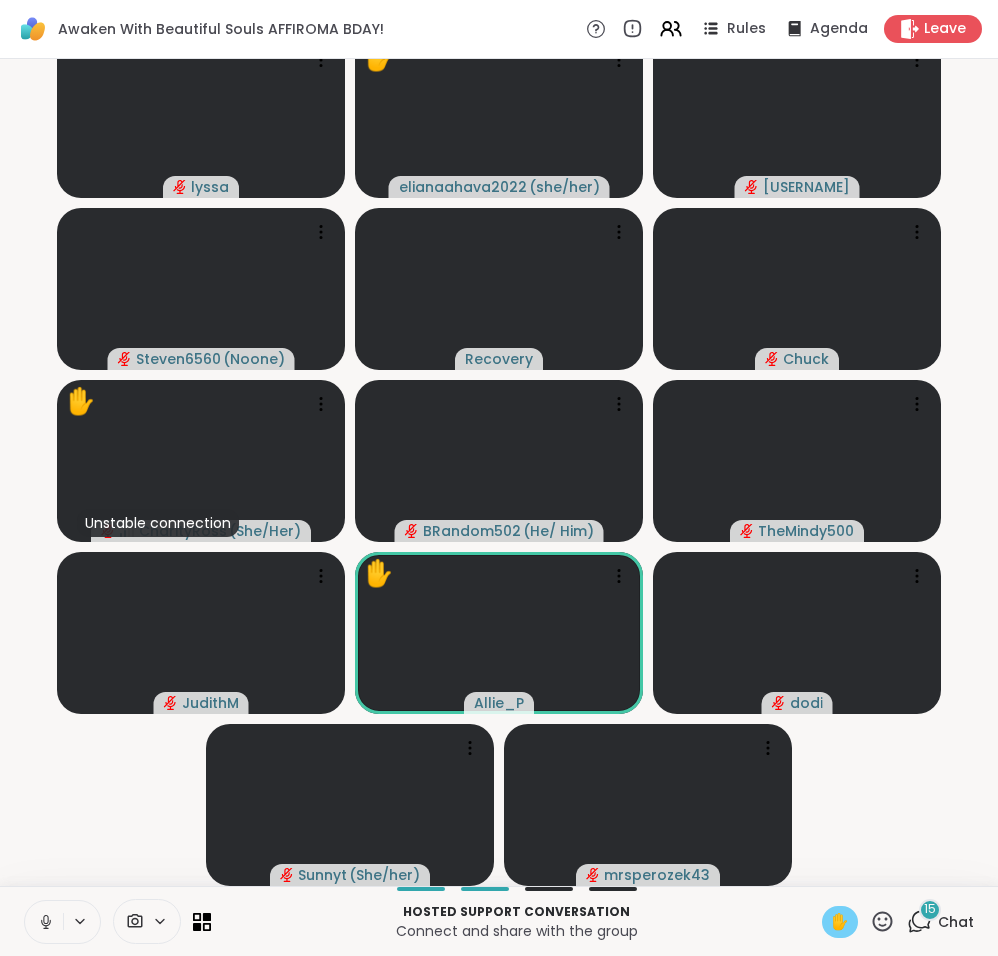 click 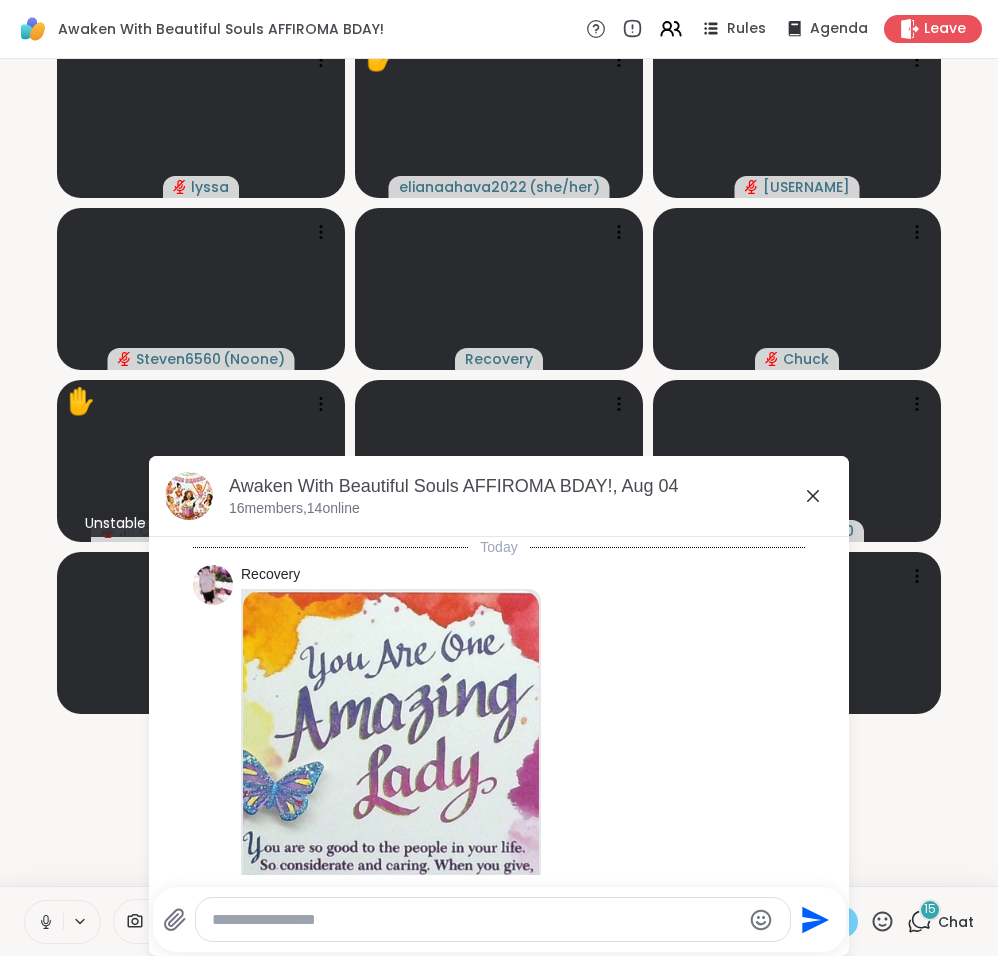 scroll, scrollTop: 6098, scrollLeft: 0, axis: vertical 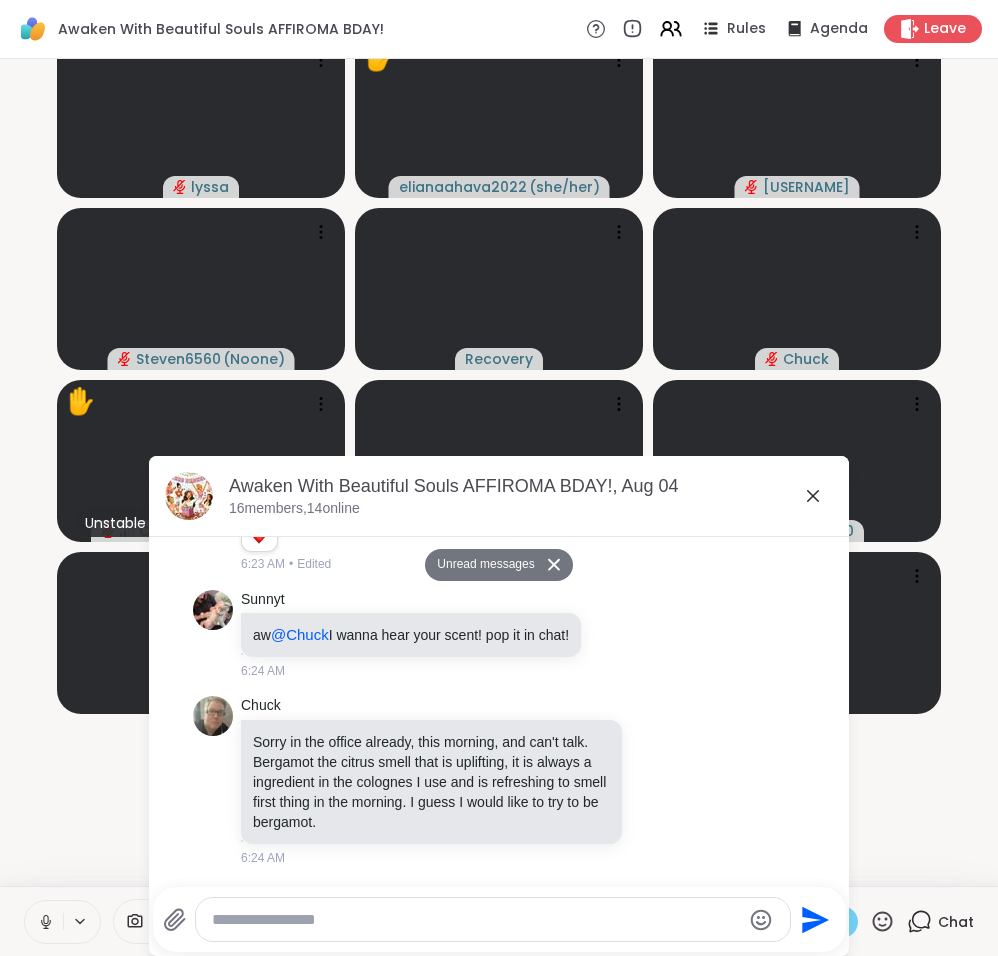 click at bounding box center (476, 920) 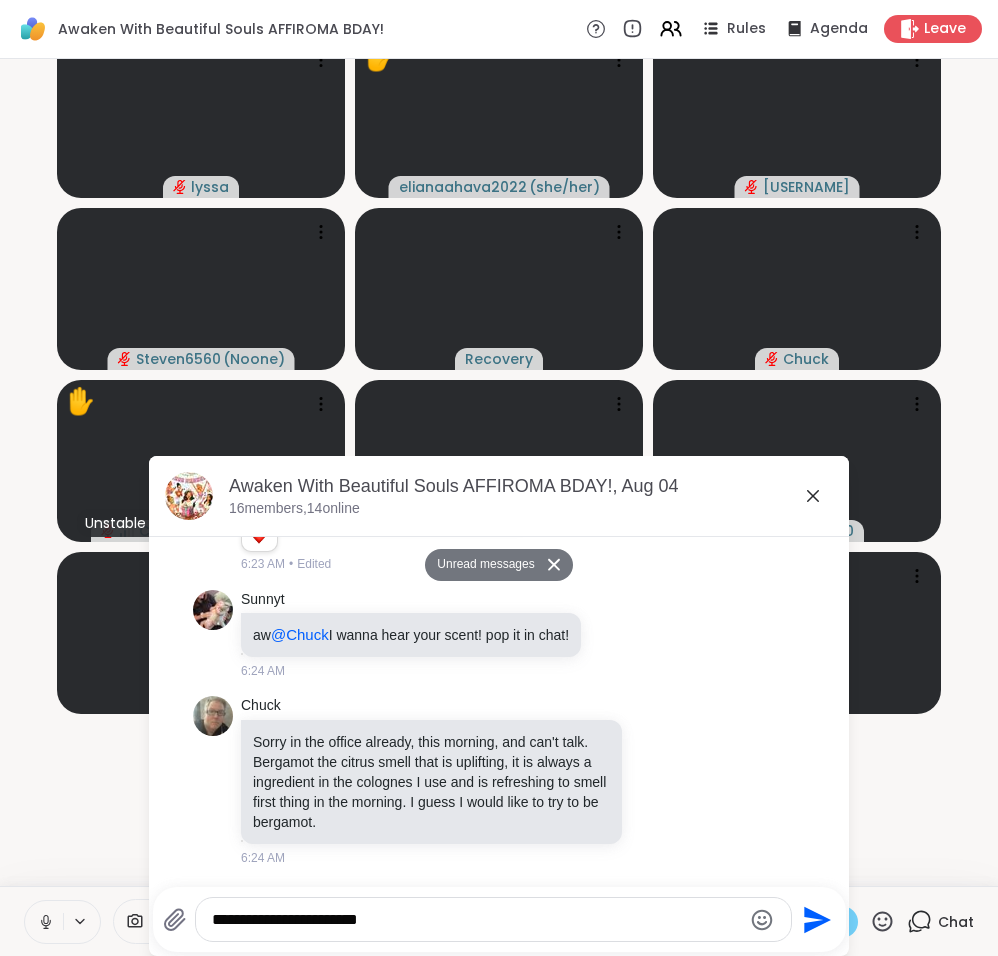 scroll, scrollTop: 6126, scrollLeft: 0, axis: vertical 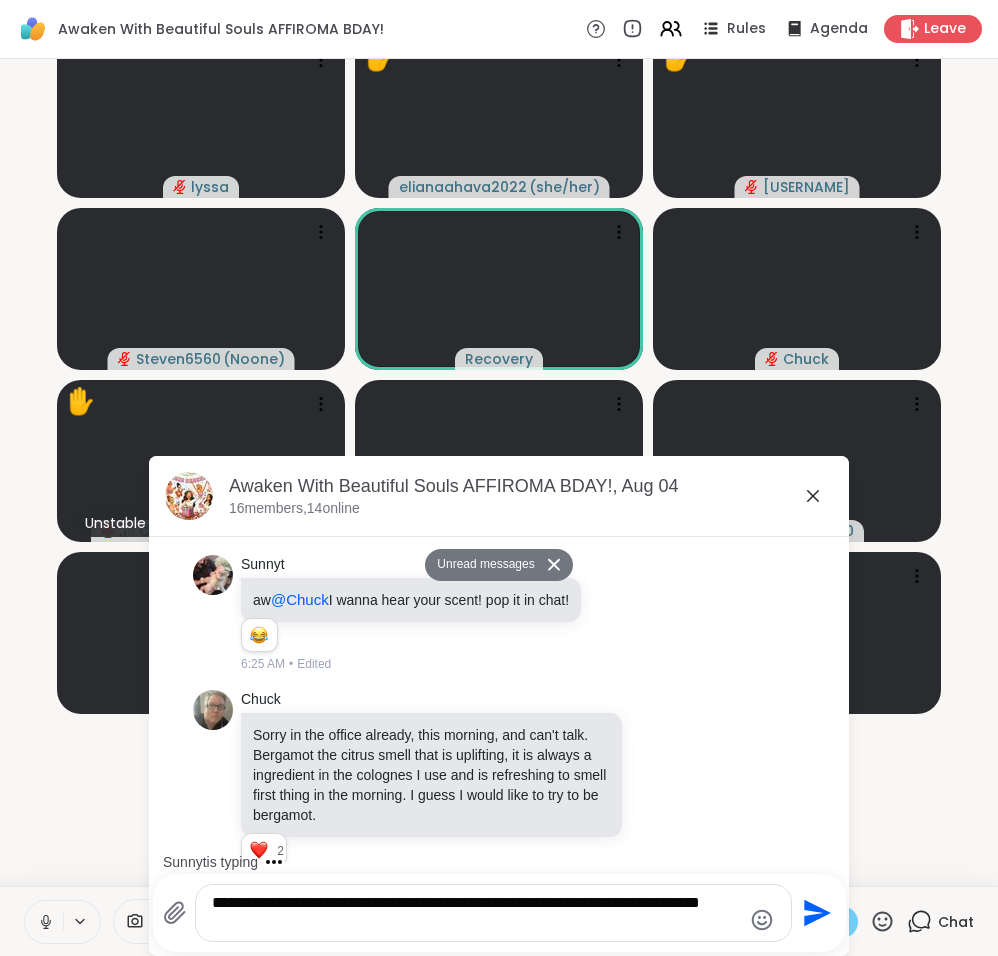 type on "**********" 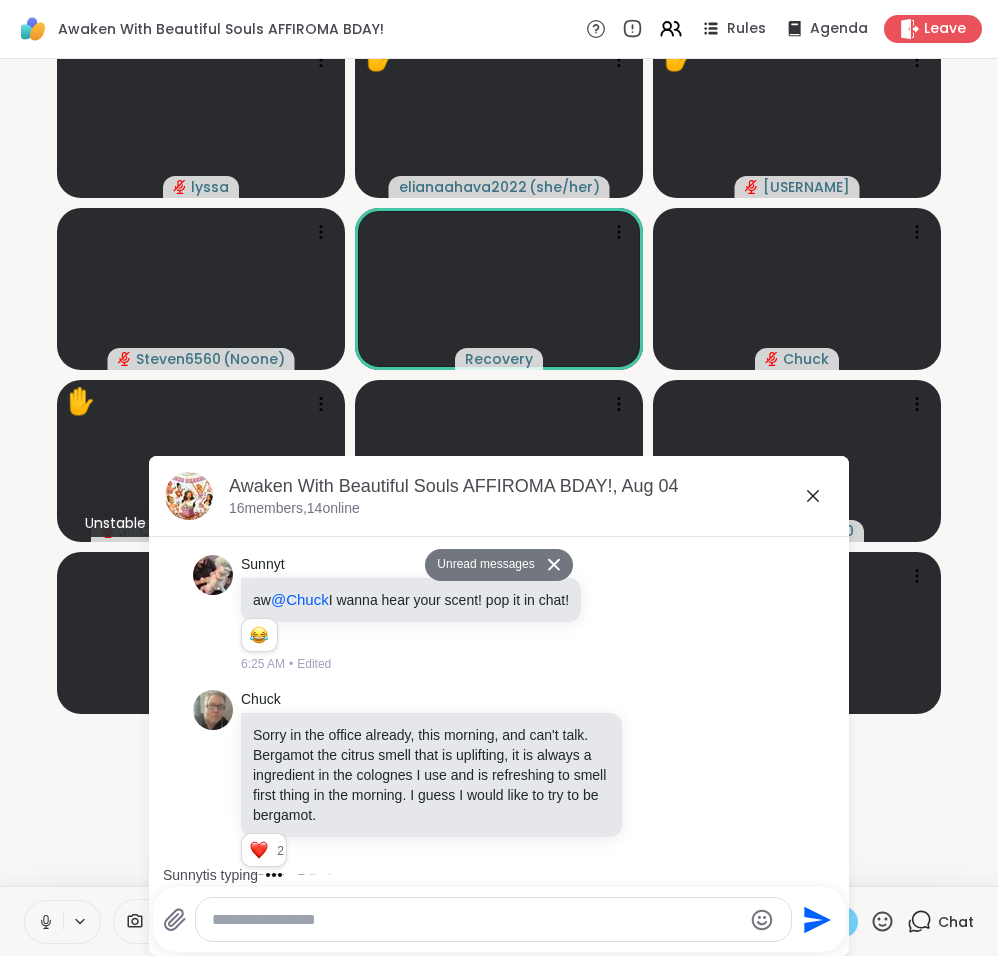 scroll, scrollTop: 6233, scrollLeft: 0, axis: vertical 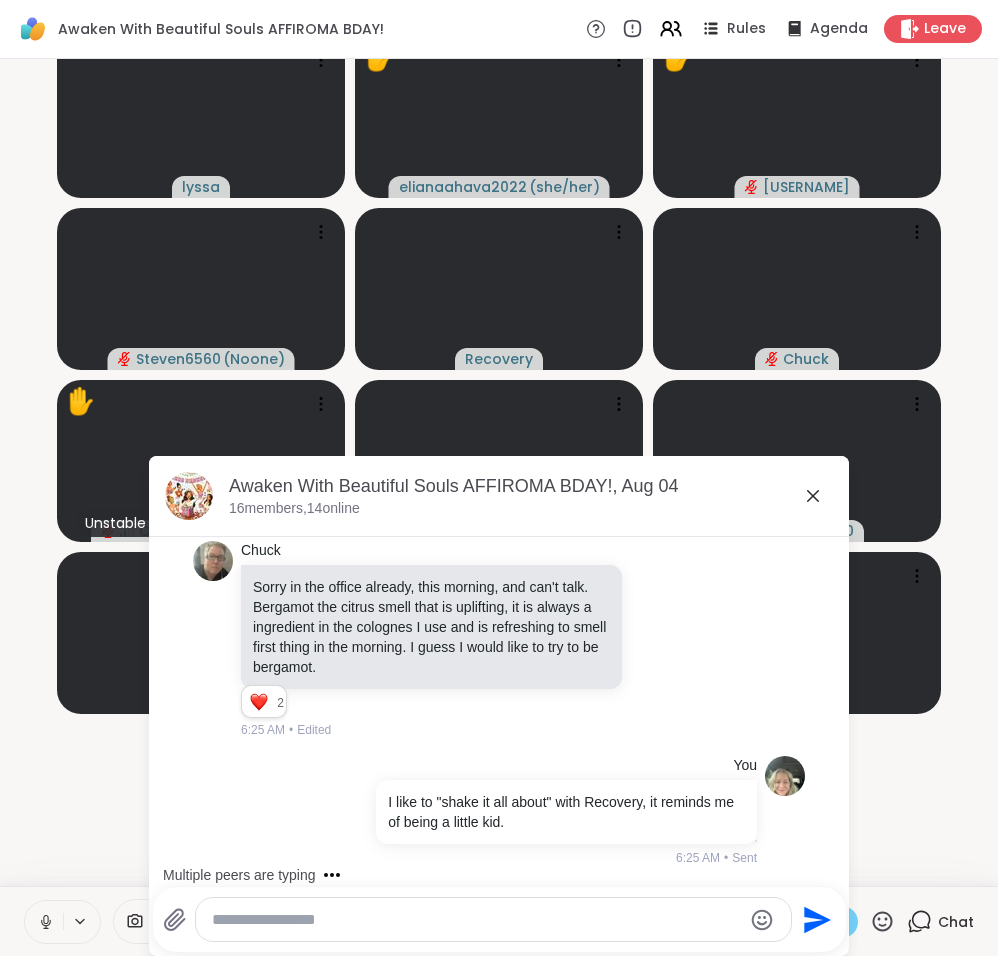 click at bounding box center (476, 920) 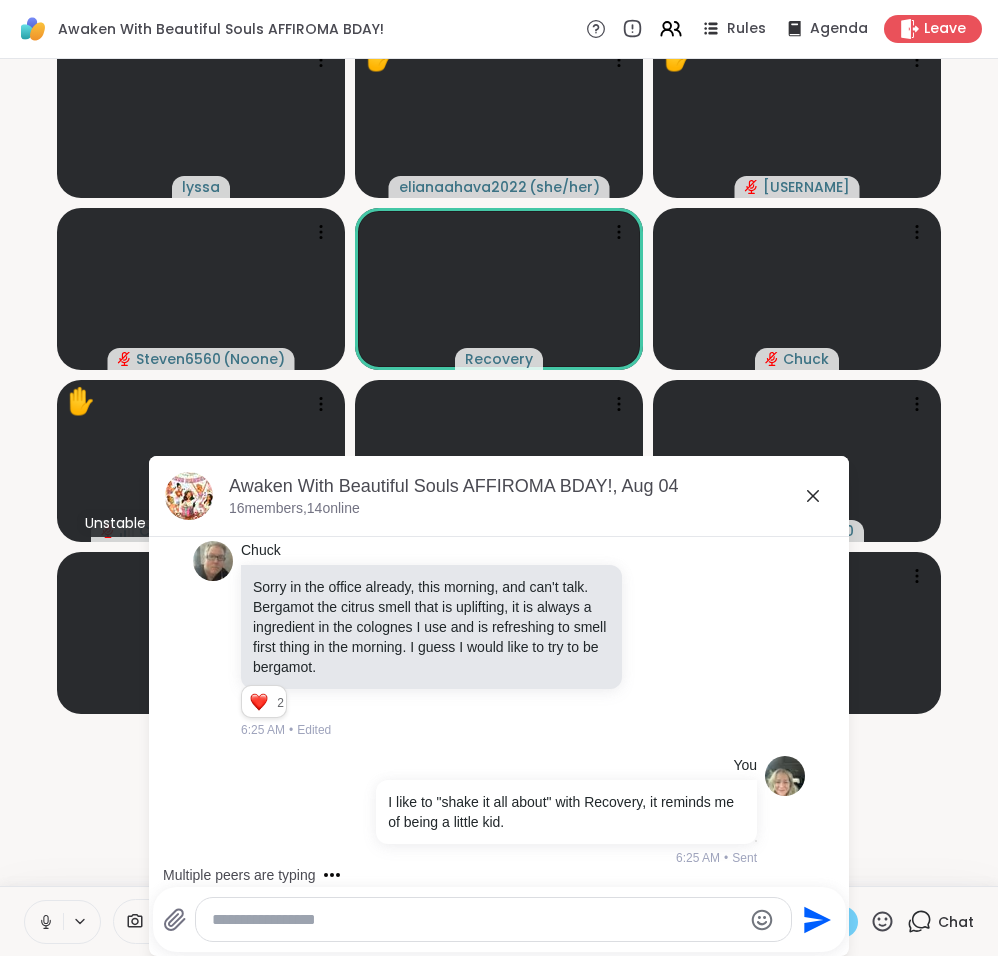 scroll, scrollTop: 6455, scrollLeft: 0, axis: vertical 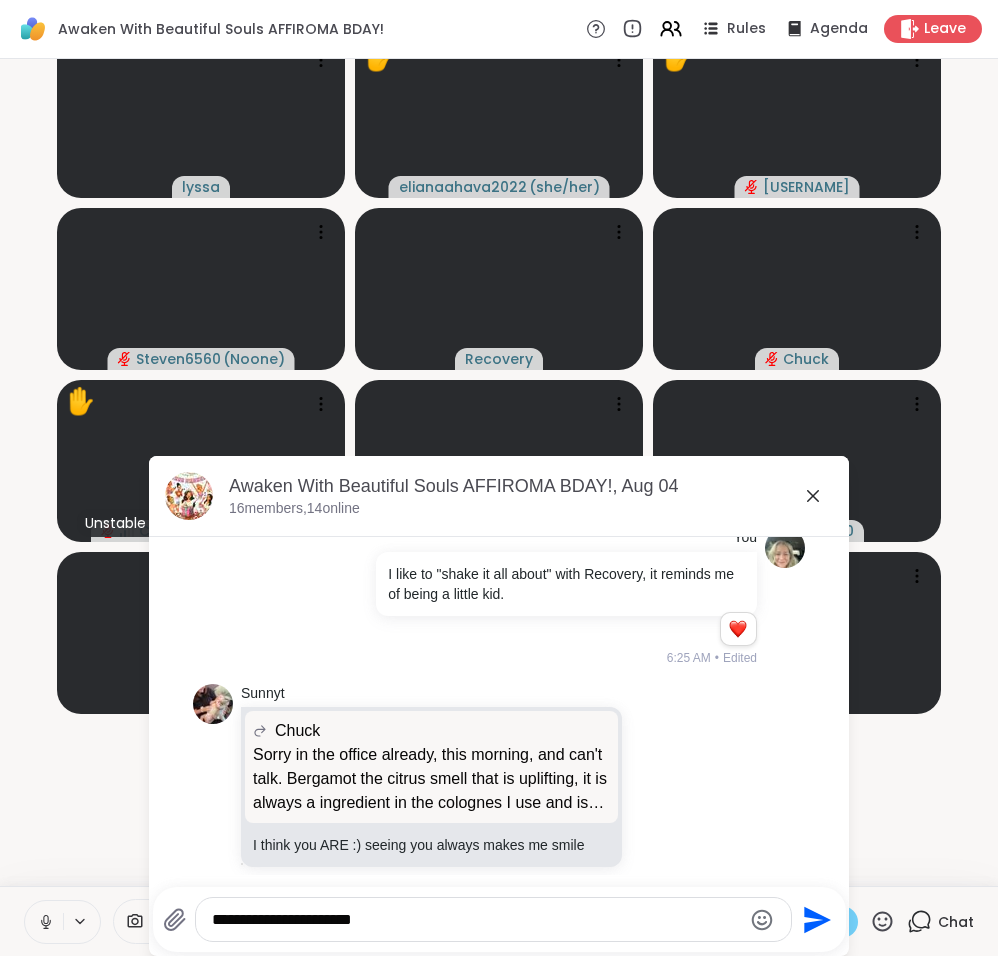 type on "**********" 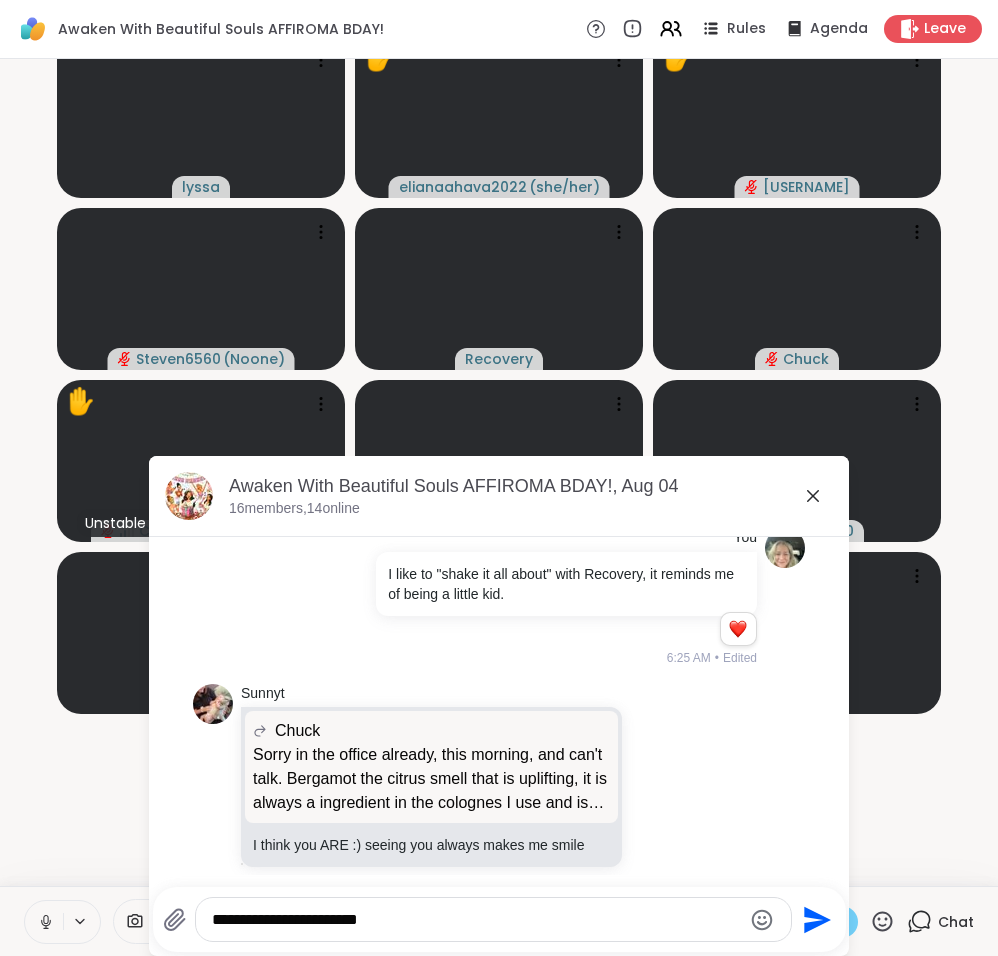 type 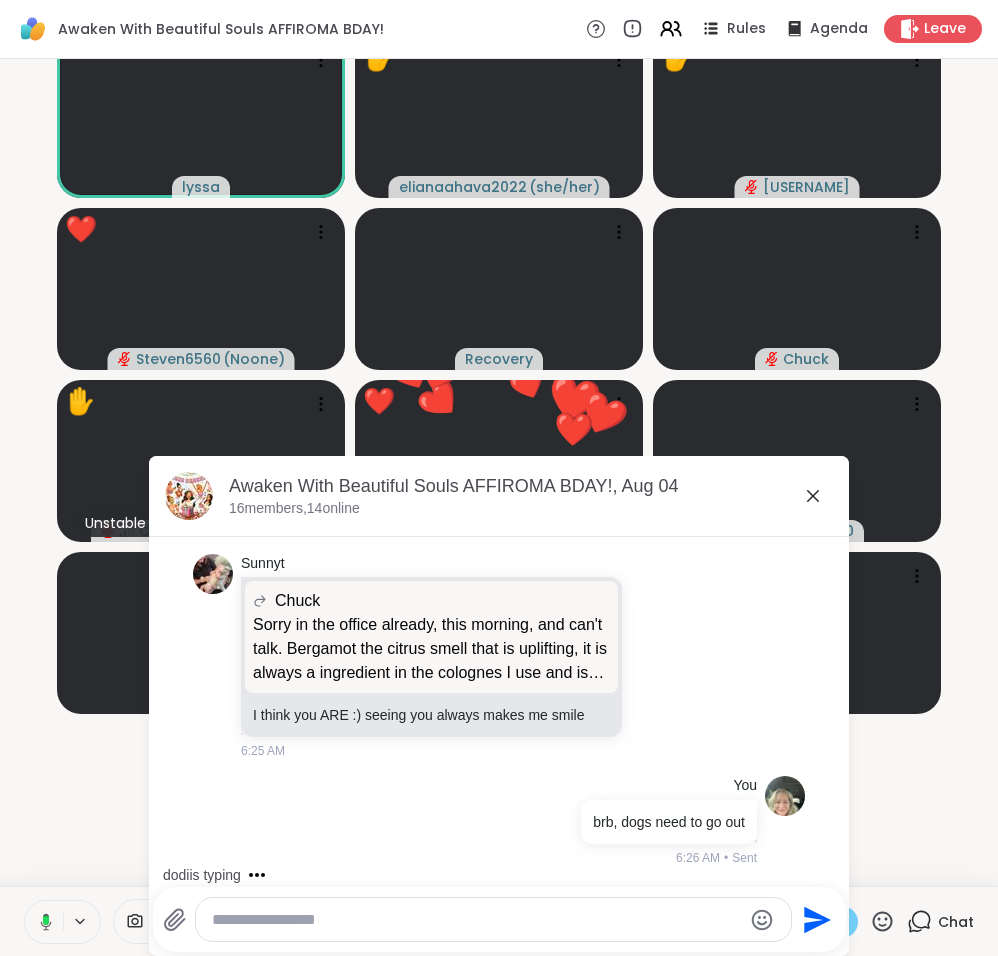 scroll, scrollTop: 6617, scrollLeft: 0, axis: vertical 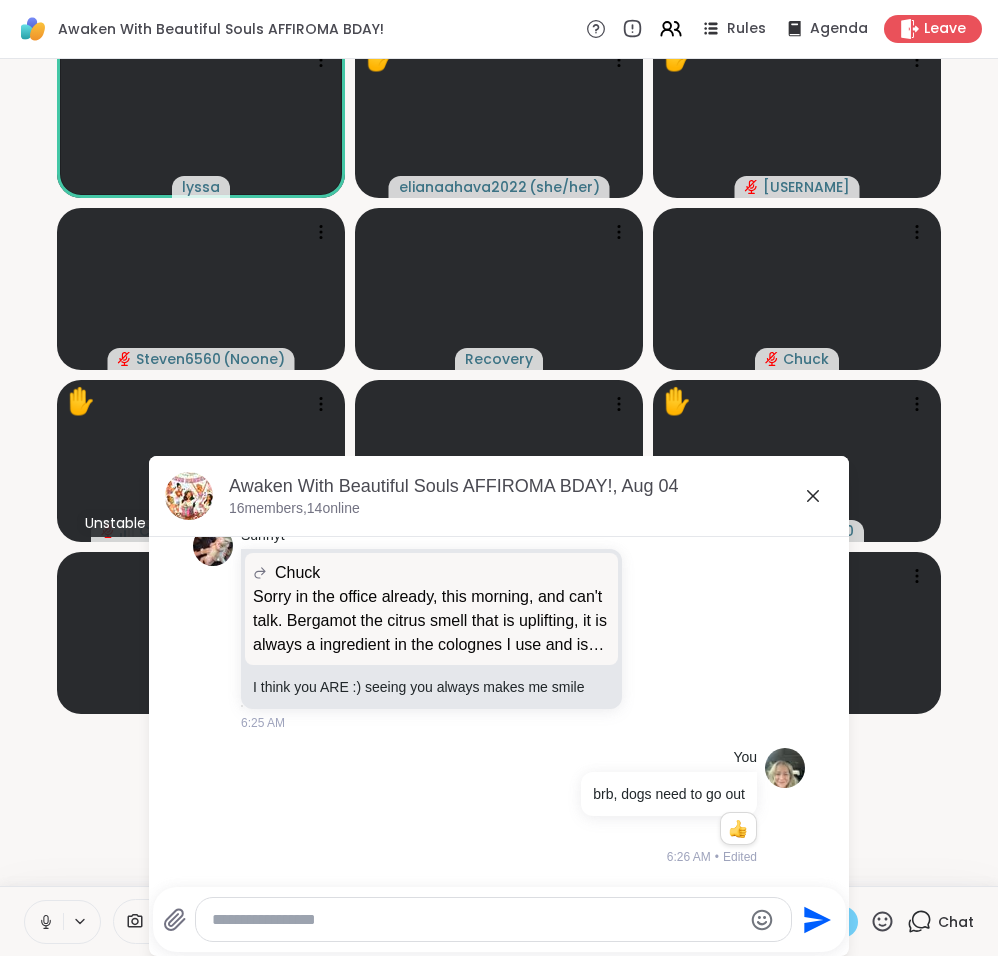 click 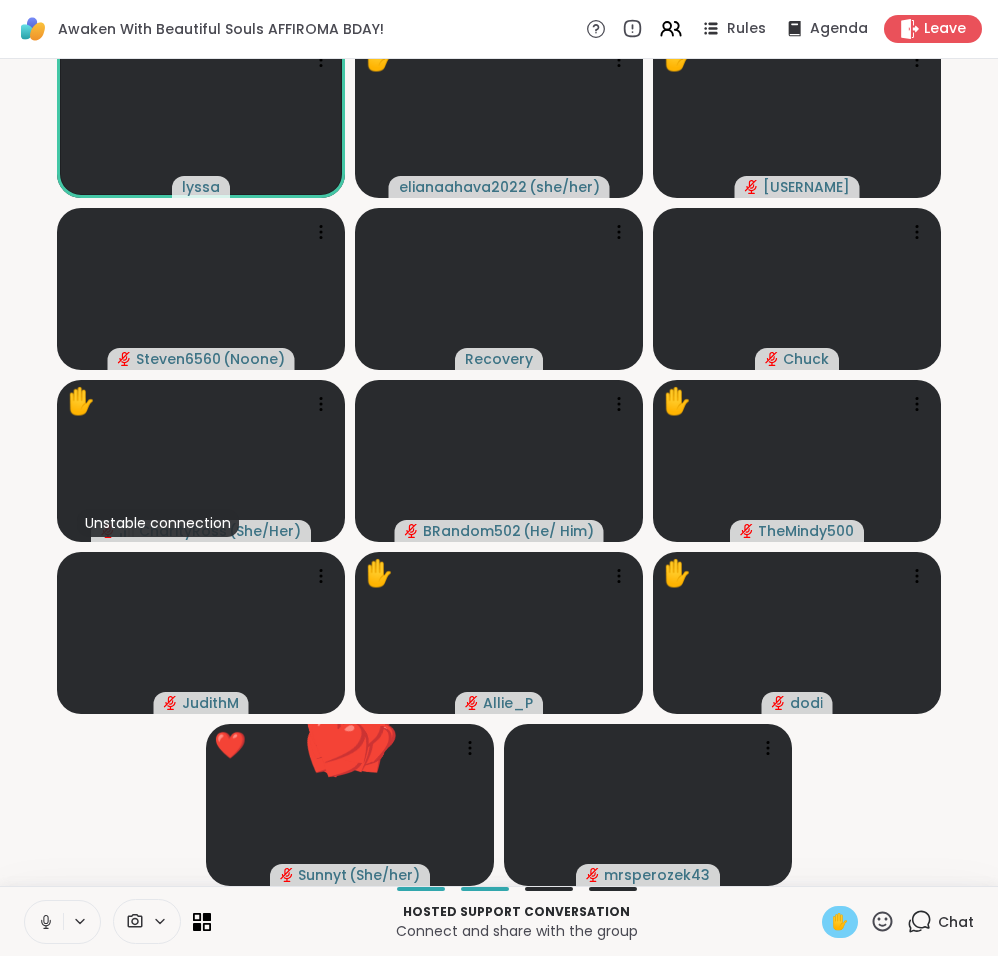 click 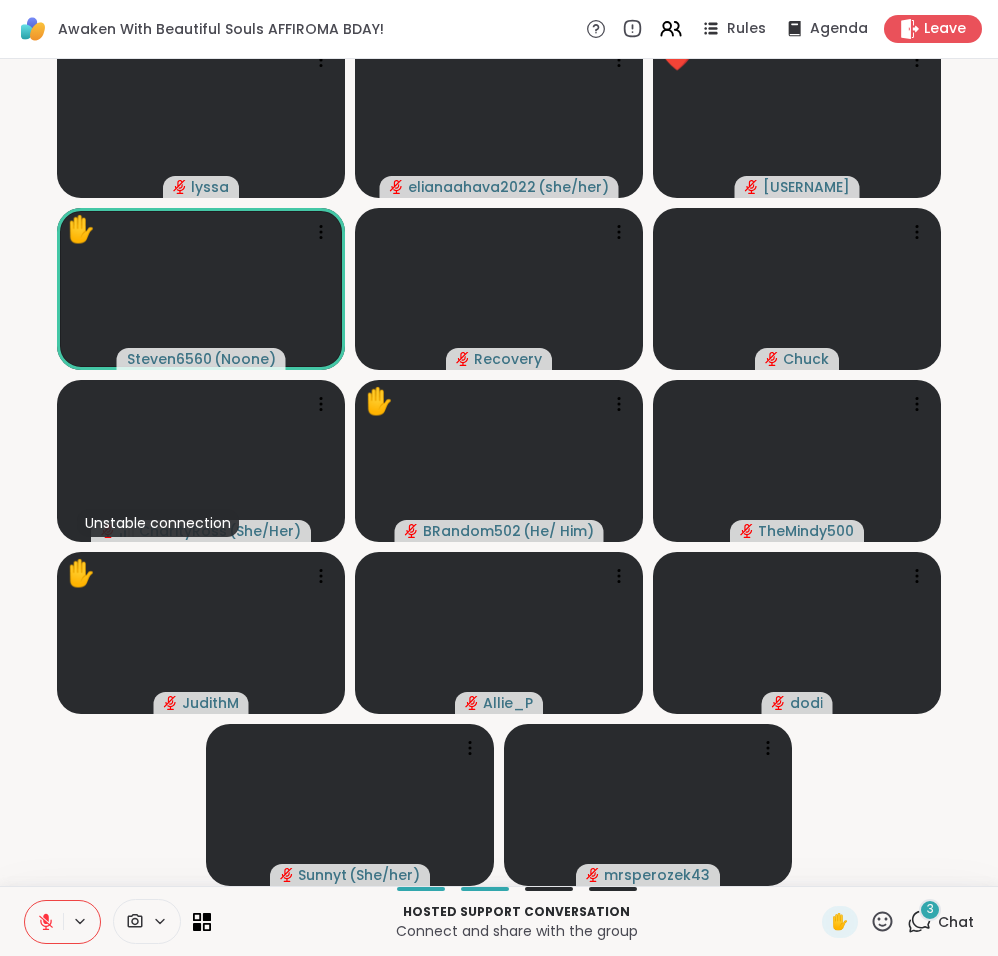 scroll, scrollTop: 0, scrollLeft: 0, axis: both 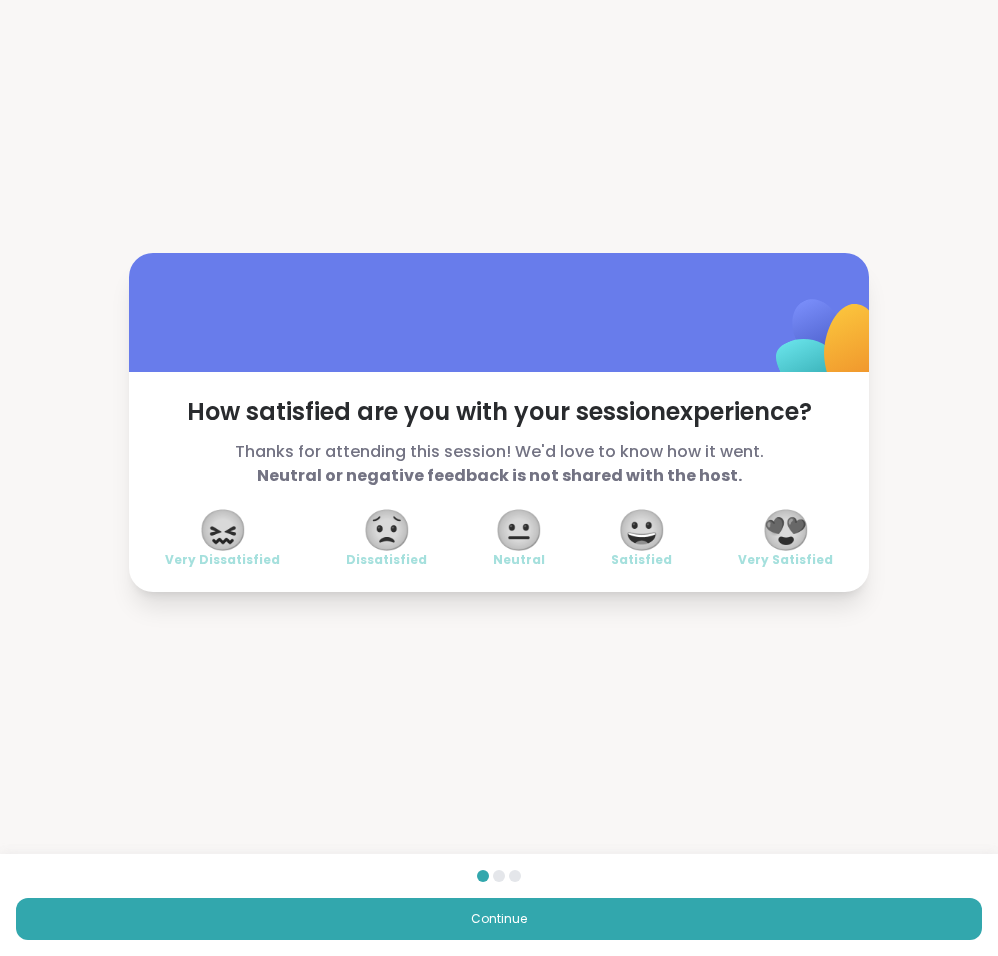 click on "😍" at bounding box center (786, 530) 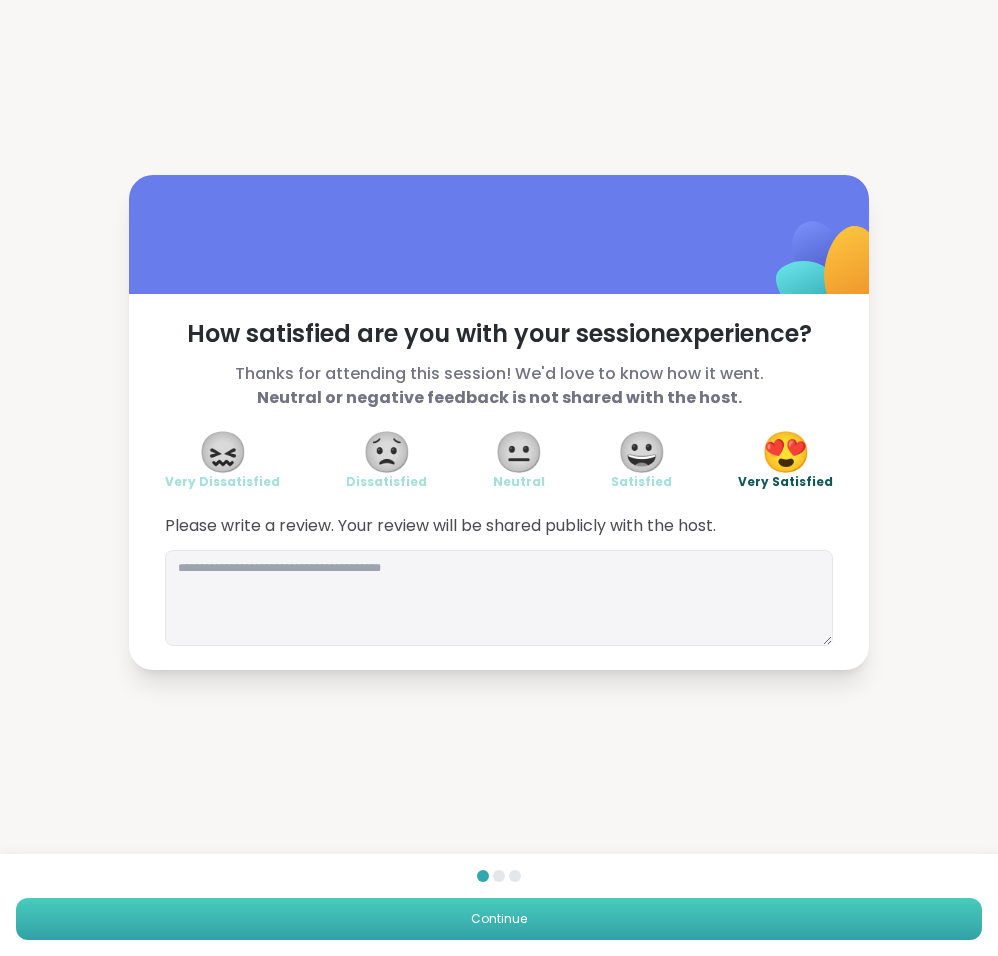 click on "Continue" at bounding box center (499, 919) 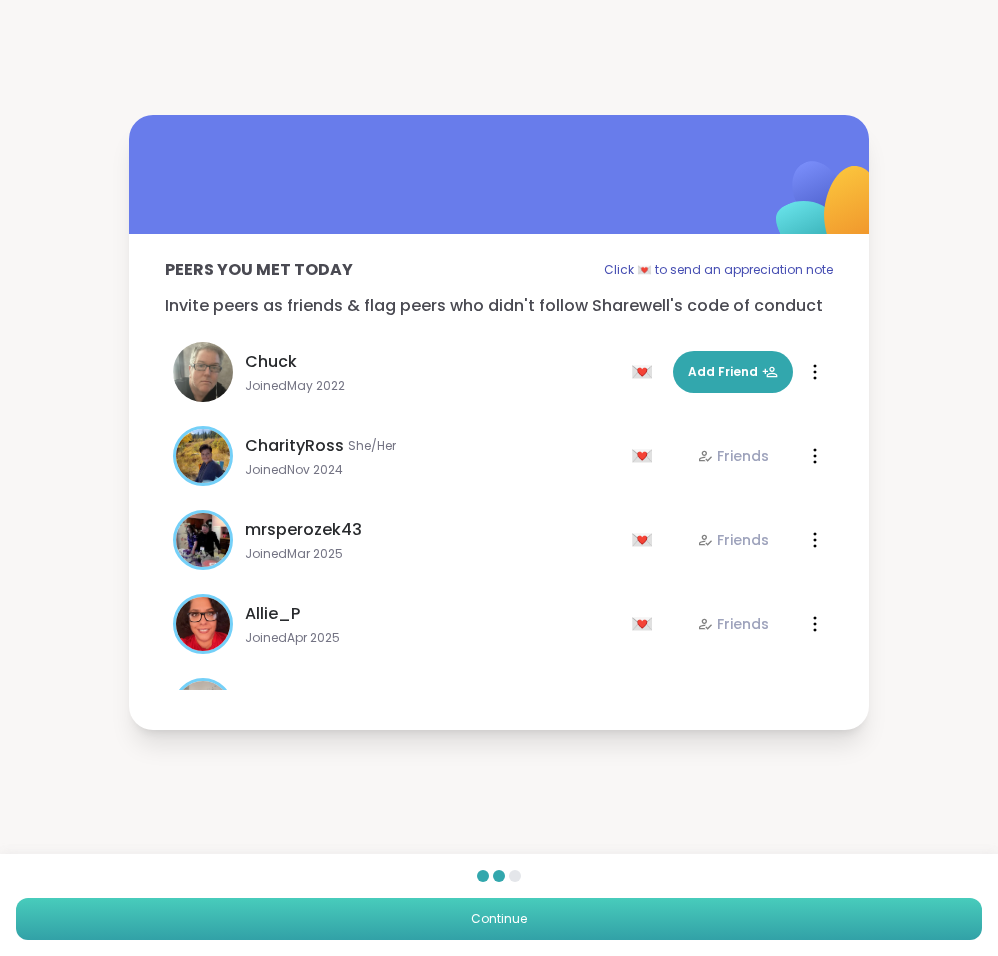 click on "Continue" at bounding box center (499, 919) 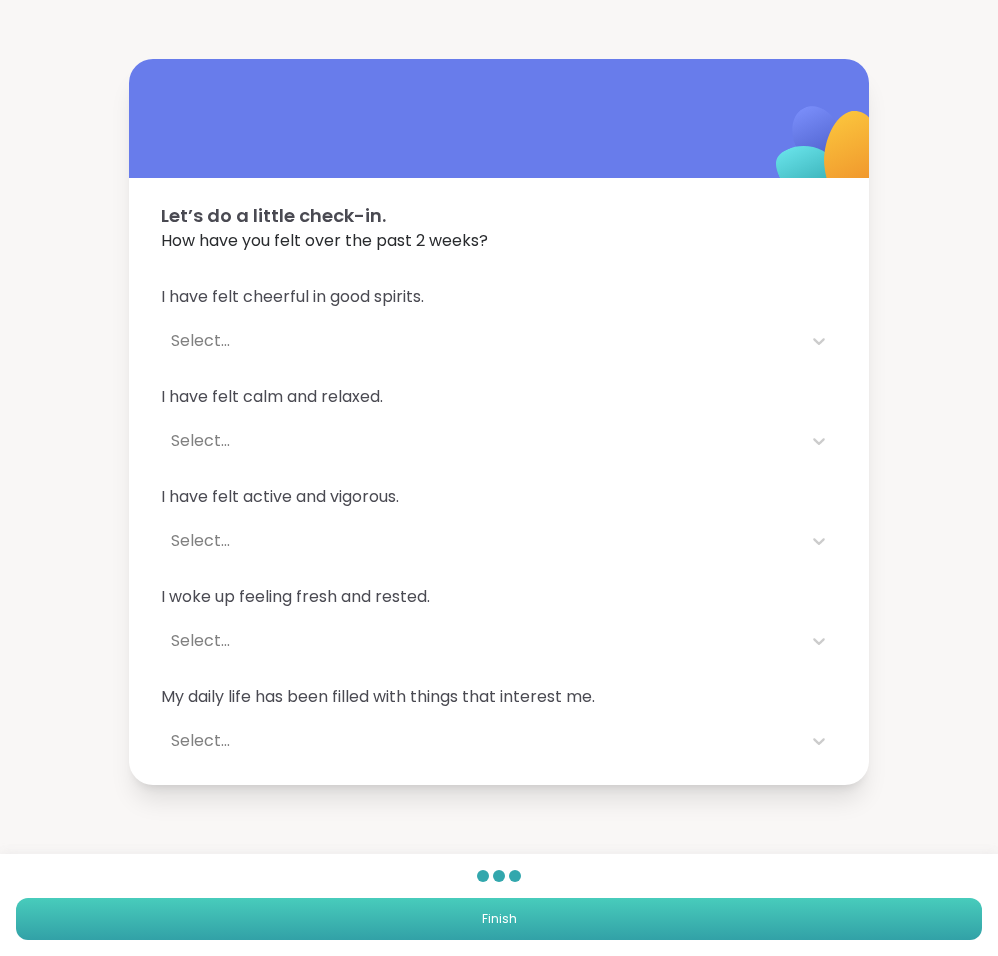 click on "Finish" at bounding box center (499, 919) 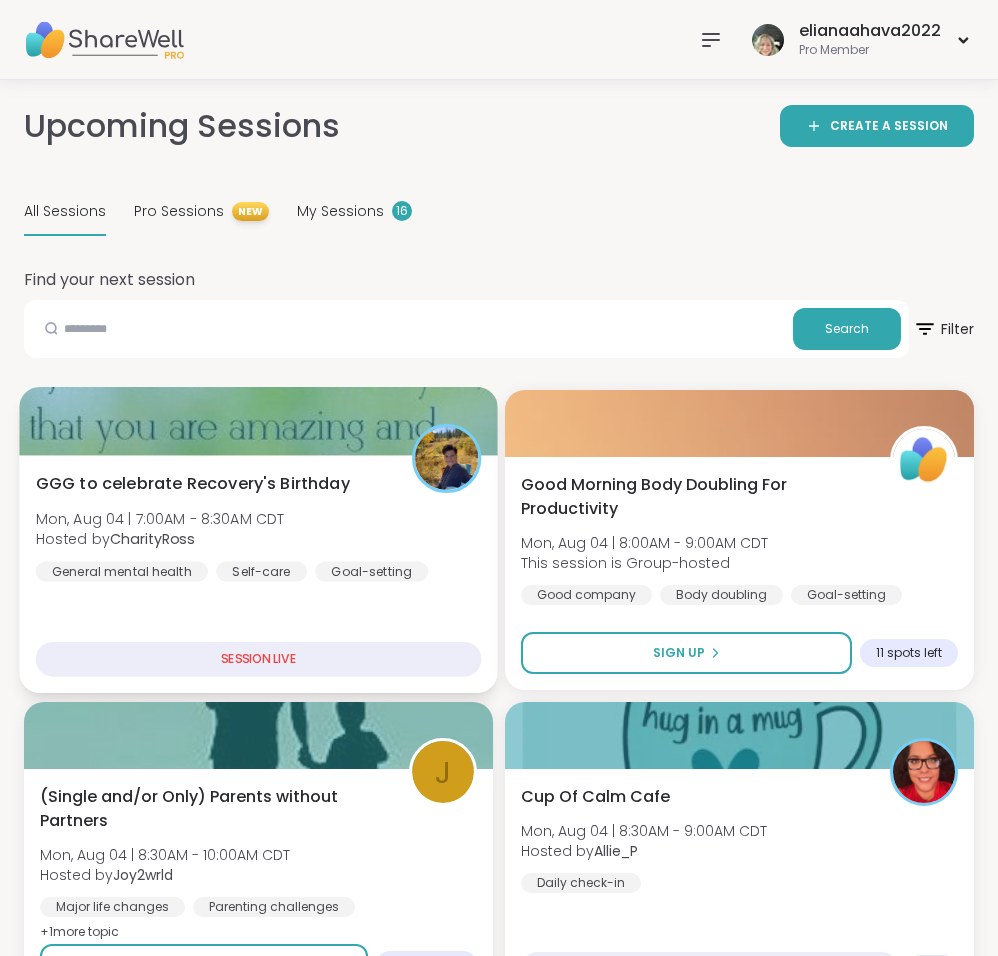 click on "GGG to celebrate Recovery's Birthday Mon, Aug 04 | 7:00AM - 8:30AM CDT Hosted by  CharityRoss General mental health Self-care Goal-setting" at bounding box center [259, 526] 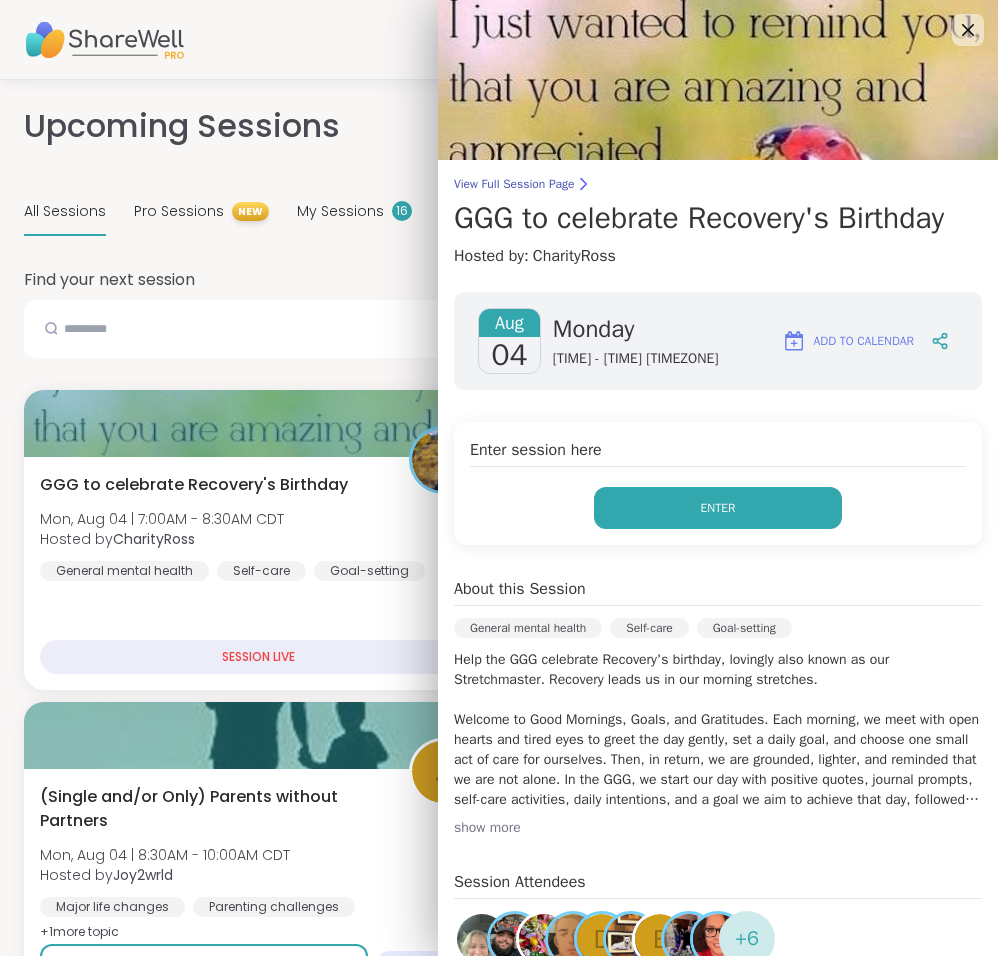 click on "Enter" at bounding box center (718, 508) 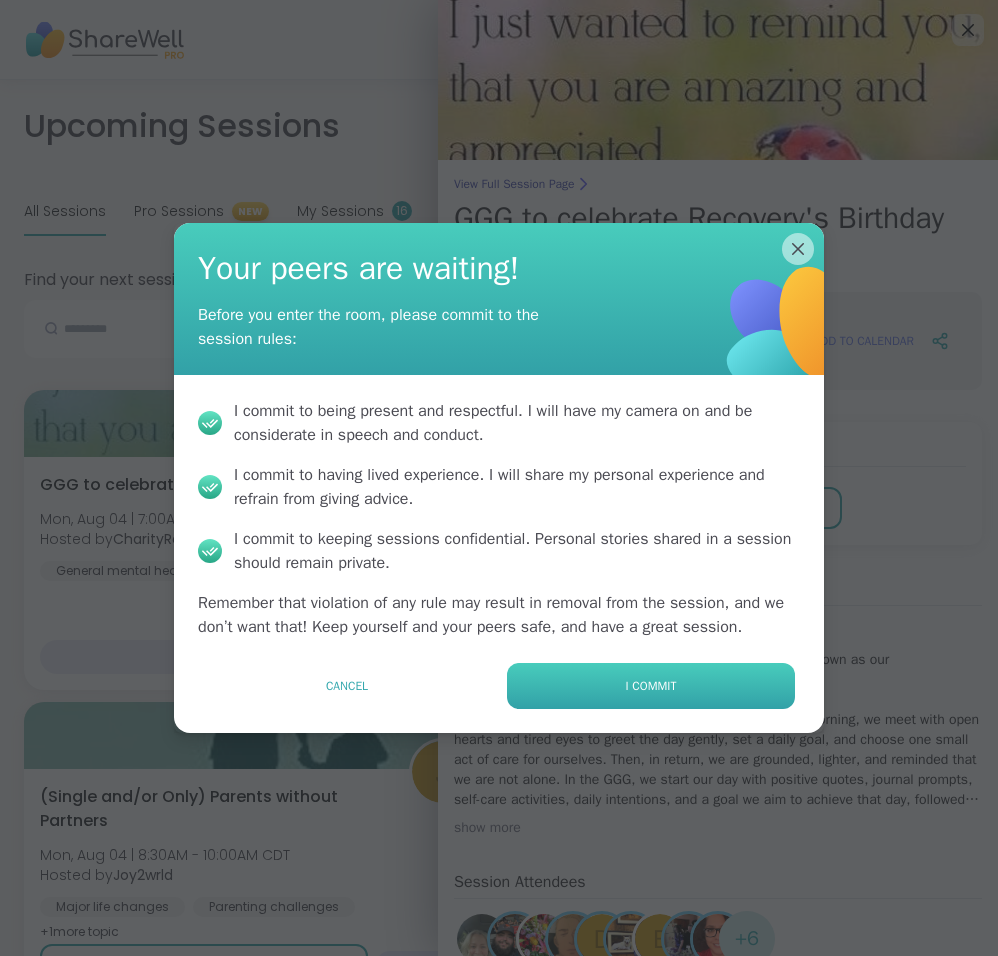 click on "I commit" at bounding box center (651, 686) 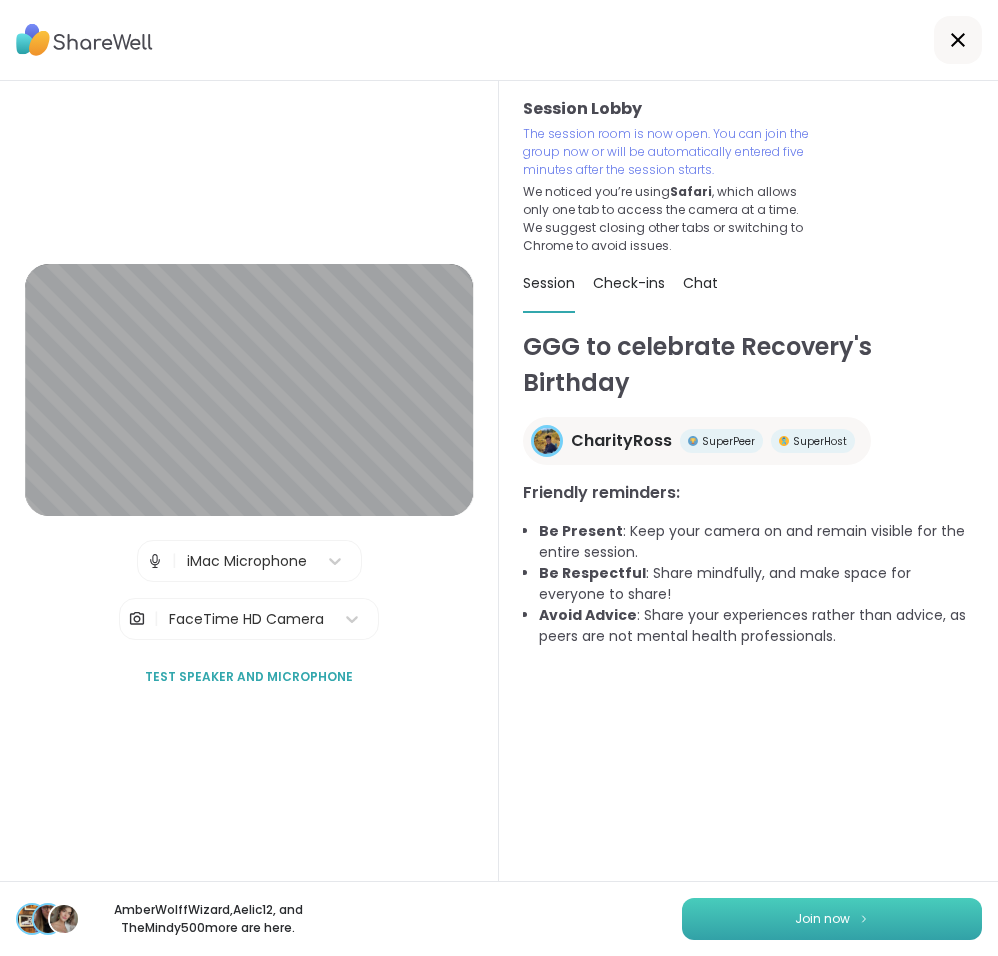 click on "Join now" at bounding box center [832, 919] 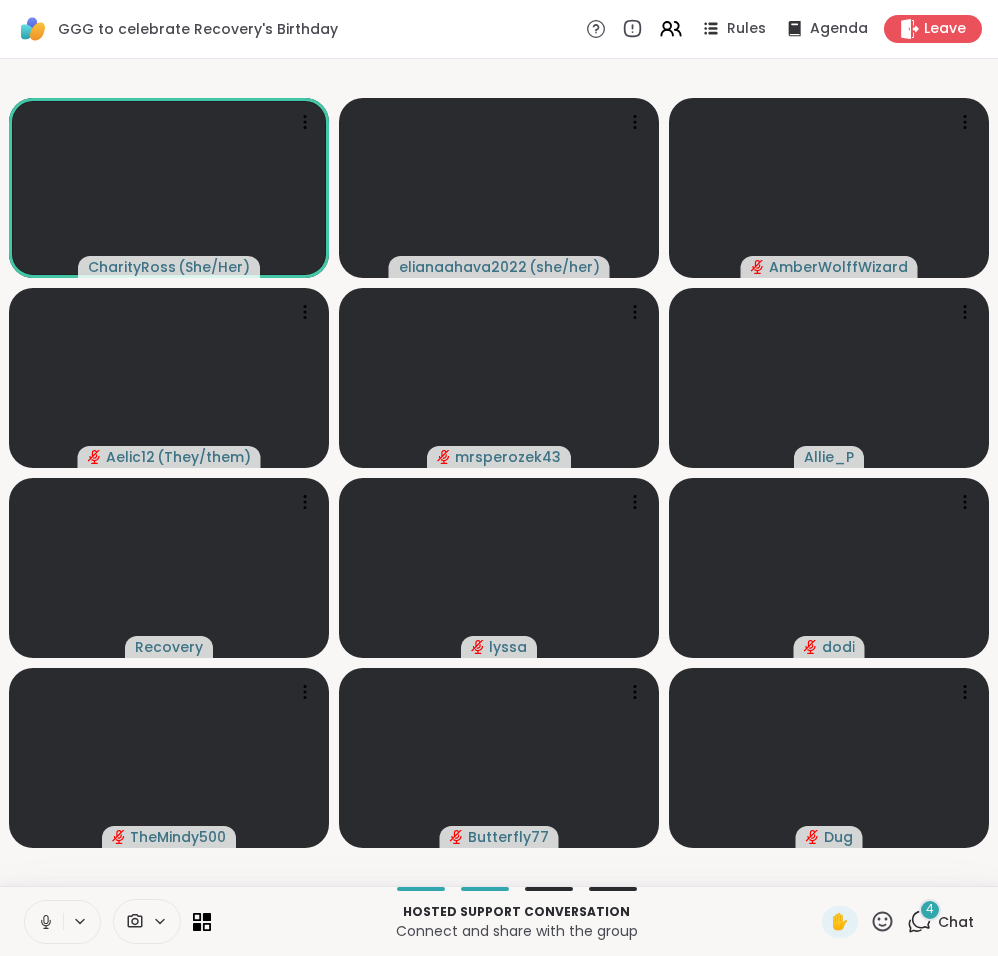 click 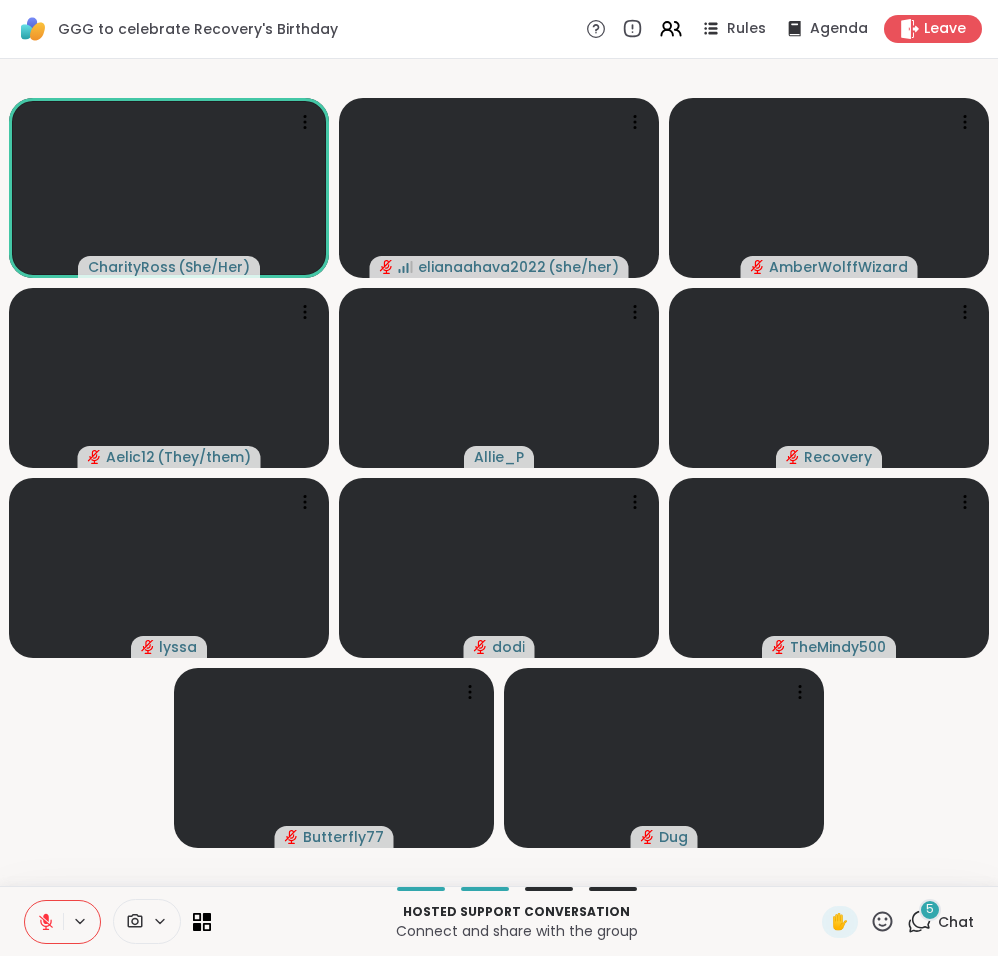 click at bounding box center (44, 922) 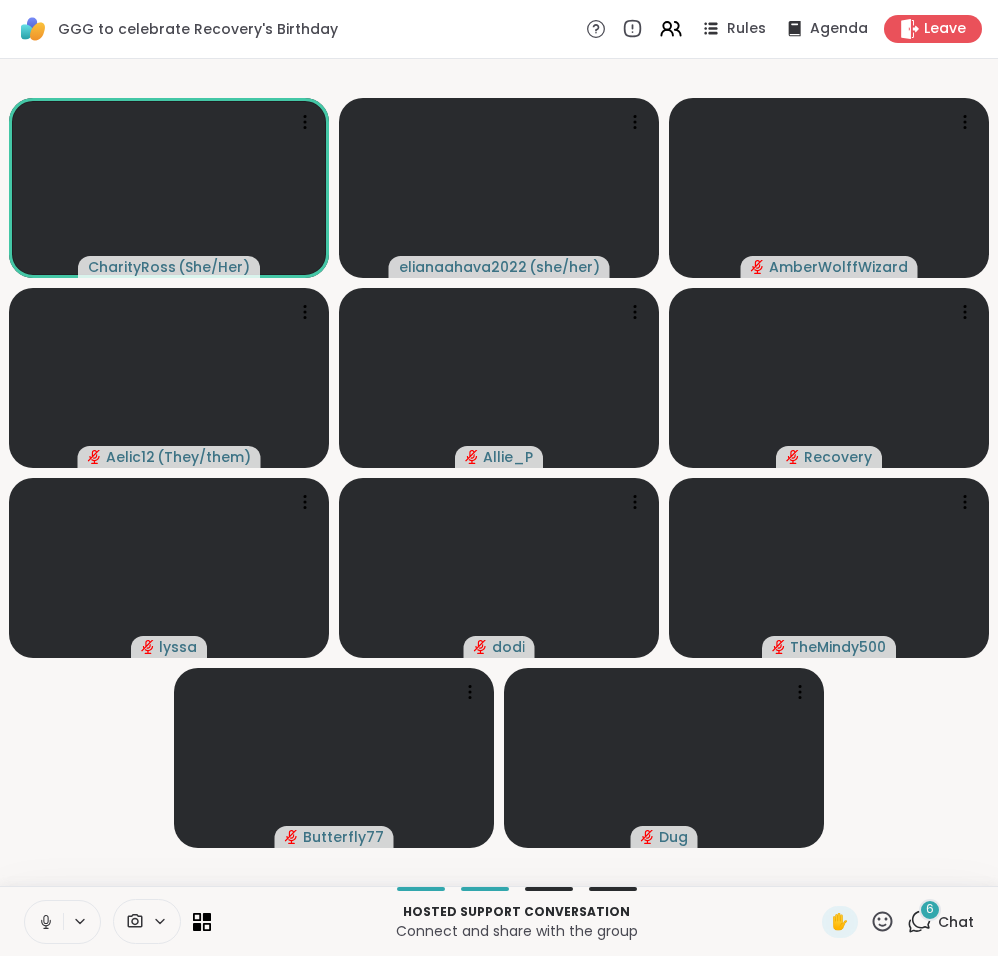 click 